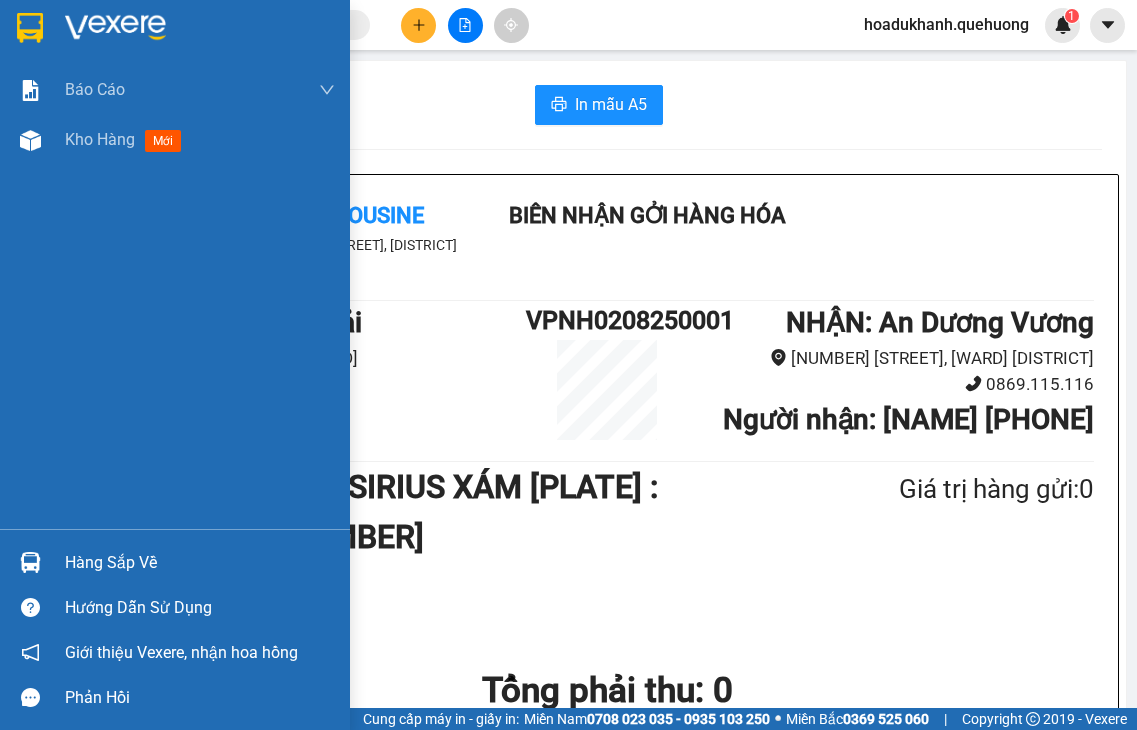 scroll, scrollTop: 0, scrollLeft: 0, axis: both 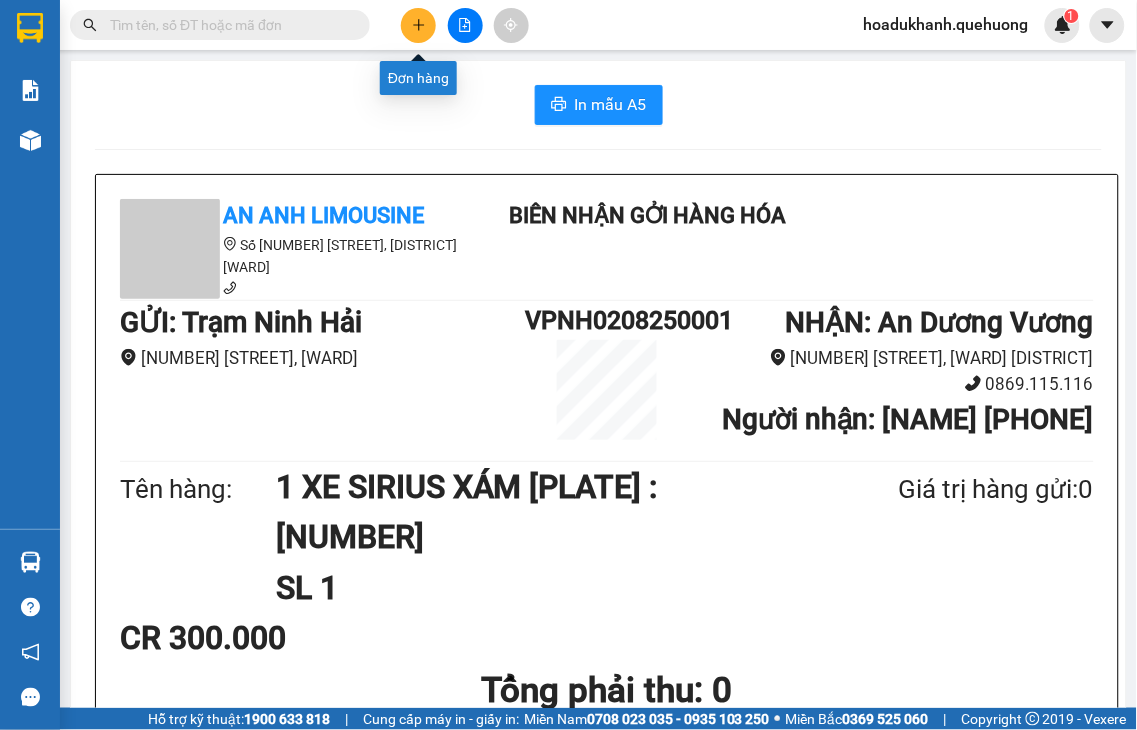 click 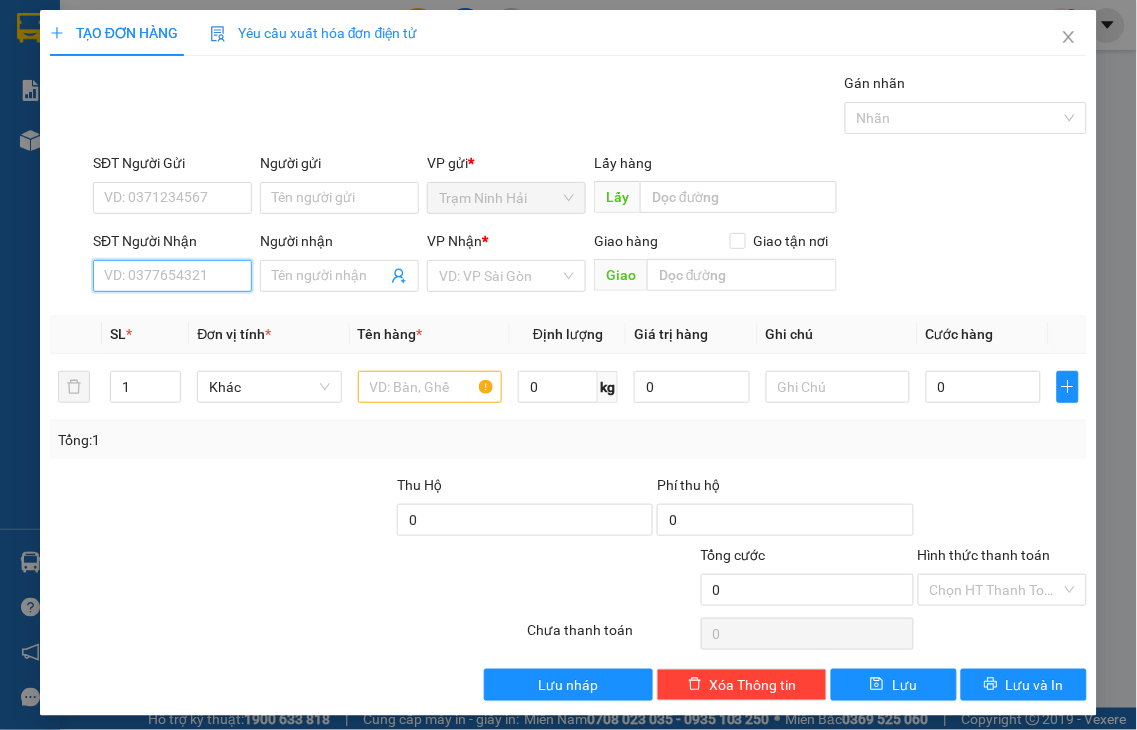 click on "SĐT Người Nhận" at bounding box center [172, 276] 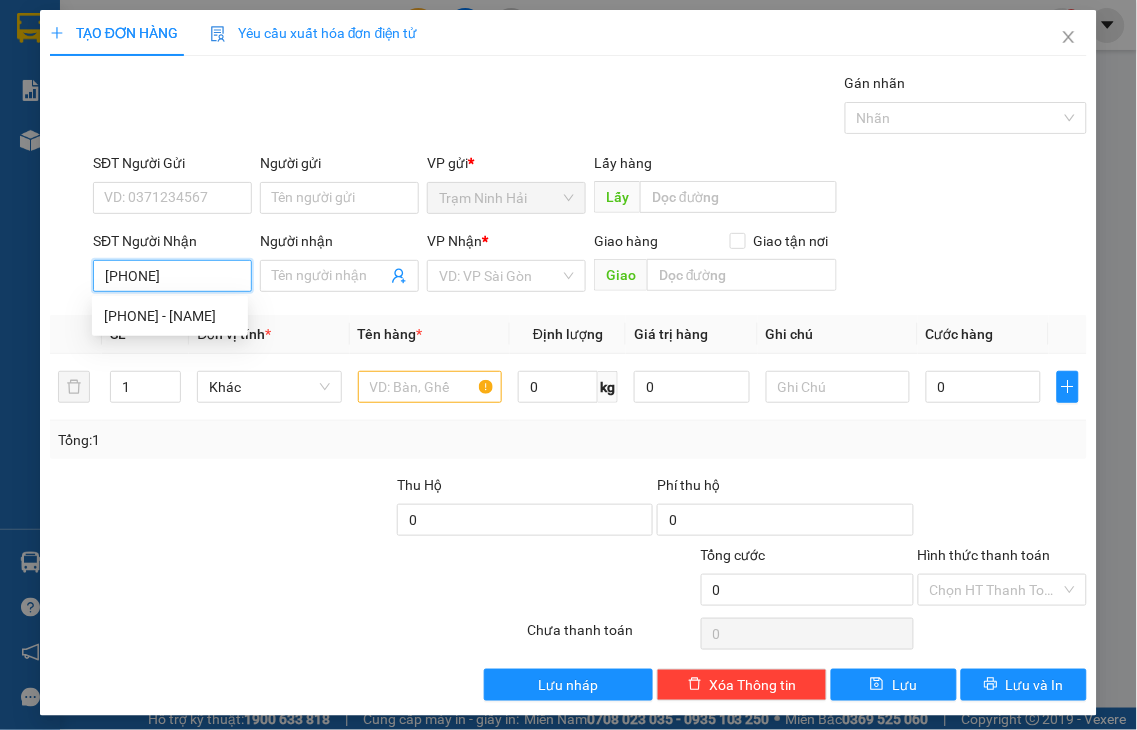 type on "[PHONE]" 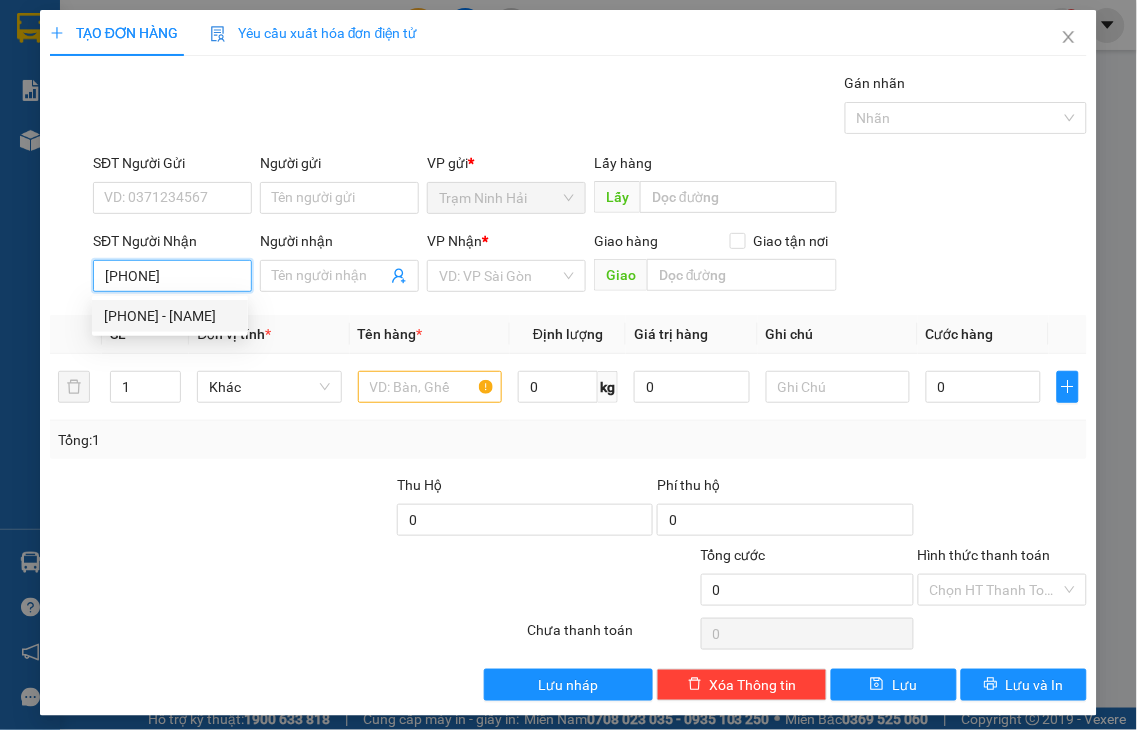 click on "[PHONE] - [NAME]" at bounding box center [170, 316] 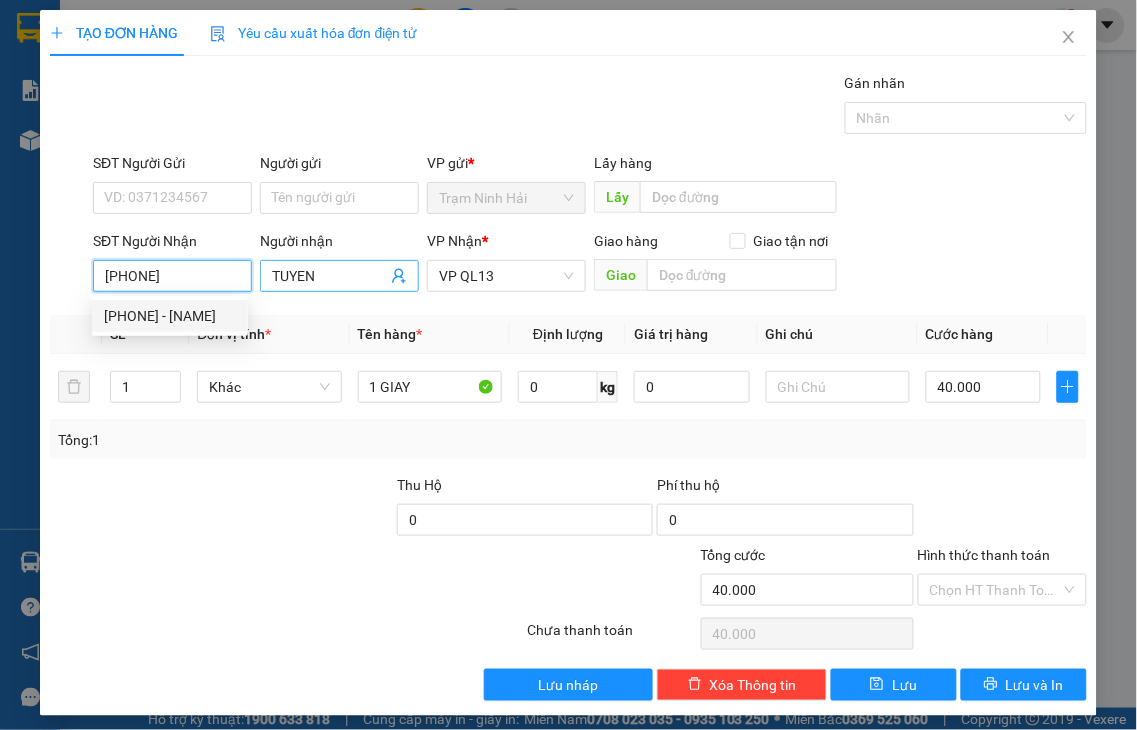 type on "40.000" 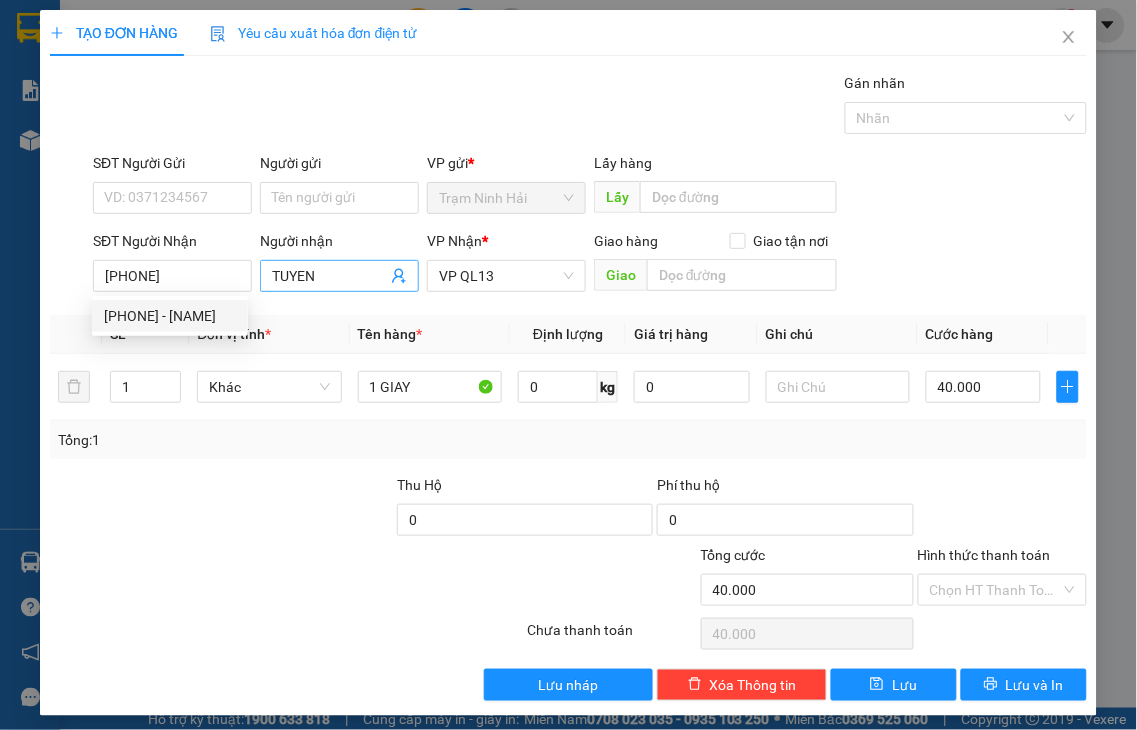 click on "TUYEN" at bounding box center [329, 276] 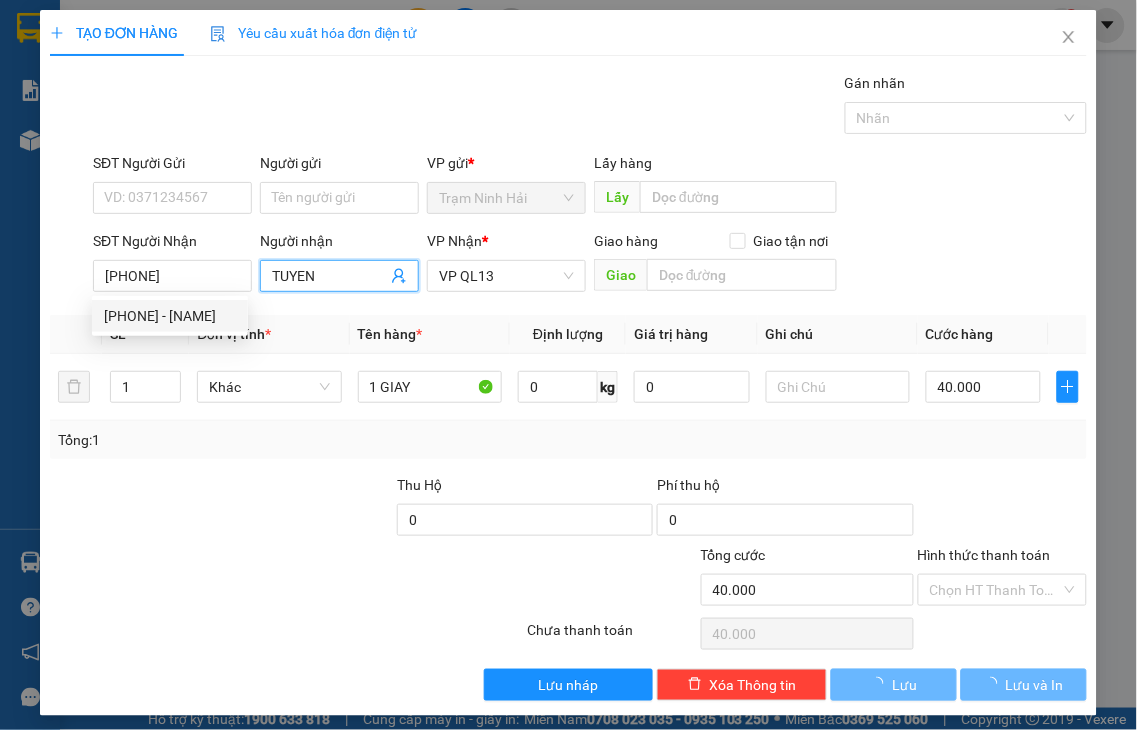 drag, startPoint x: 356, startPoint y: 276, endPoint x: 323, endPoint y: 218, distance: 66.730804 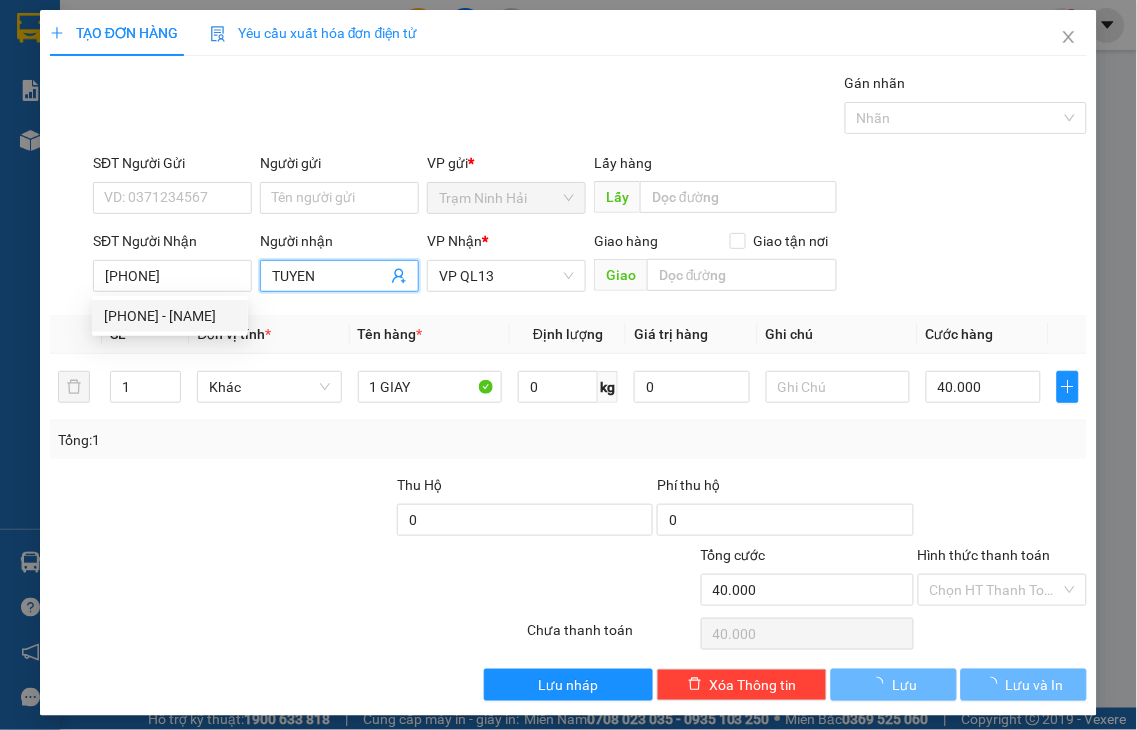 click on "TUYEN" at bounding box center [339, 276] 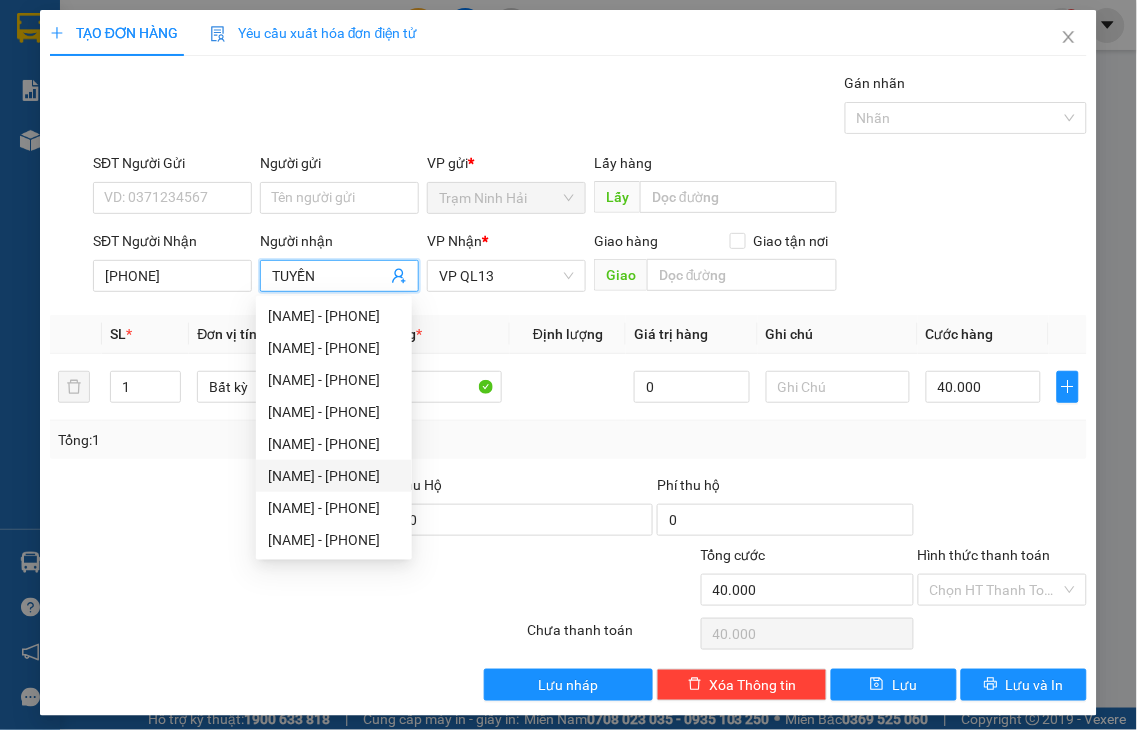 type on "TUYỀN" 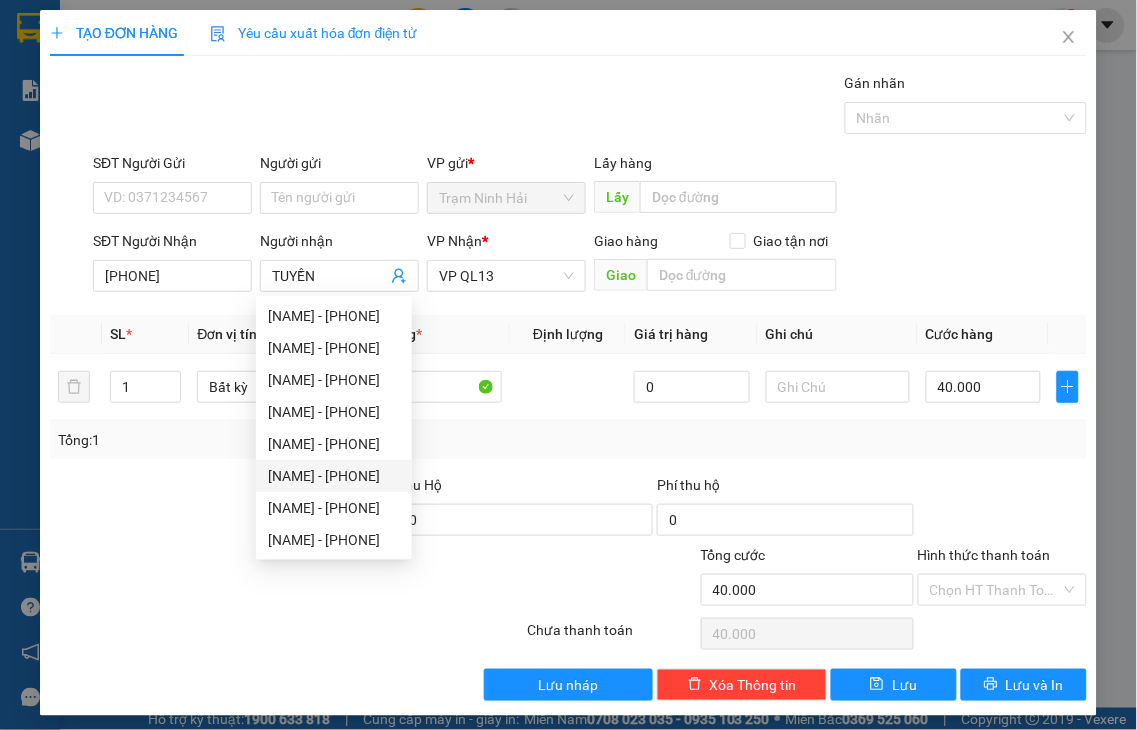 click at bounding box center (1003, 509) 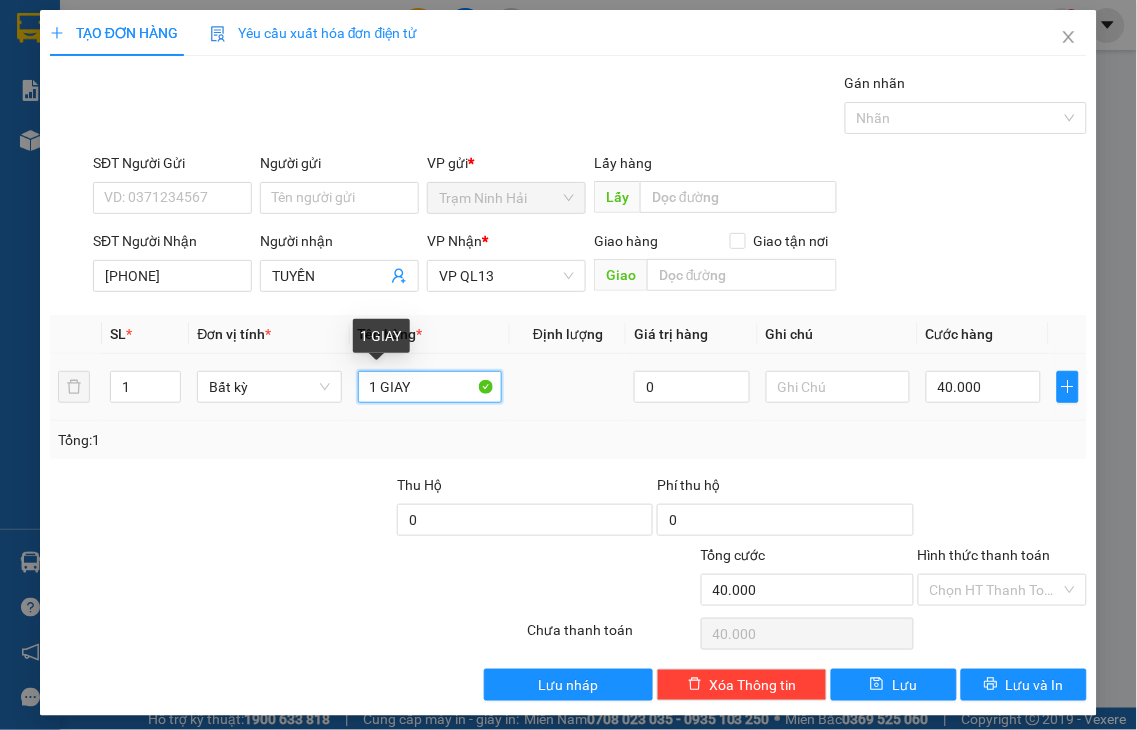 drag, startPoint x: 375, startPoint y: 388, endPoint x: 398, endPoint y: 388, distance: 23 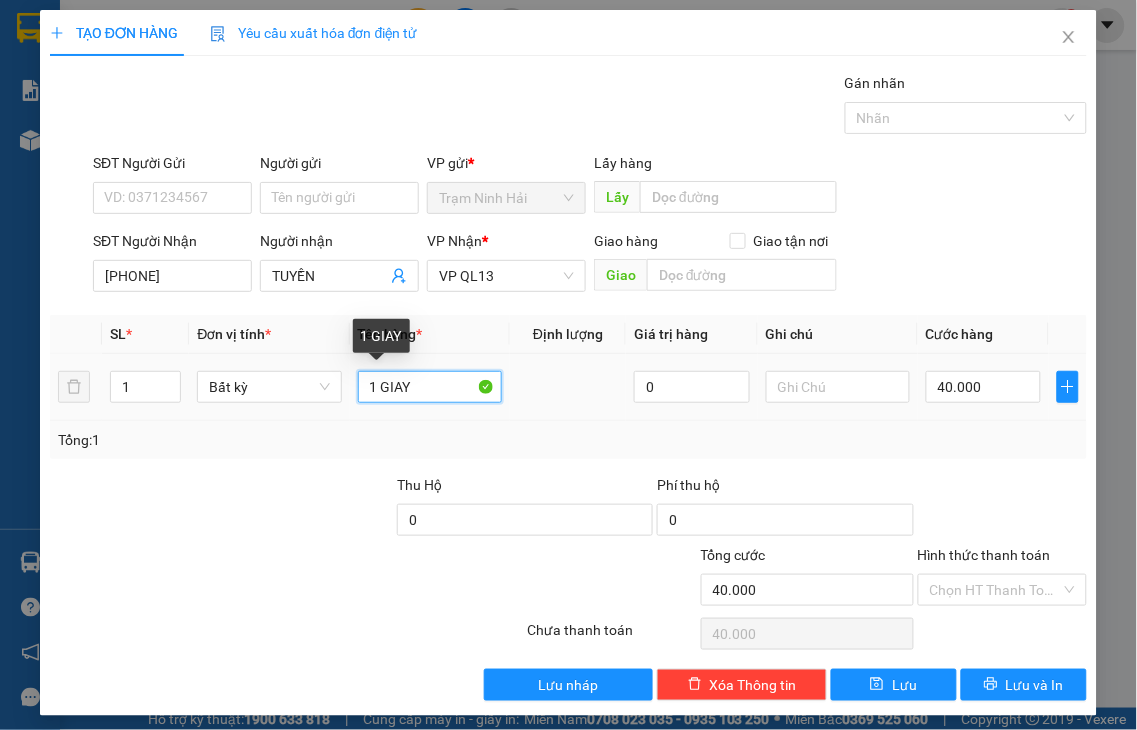 click on "1 GIAY" at bounding box center [430, 387] 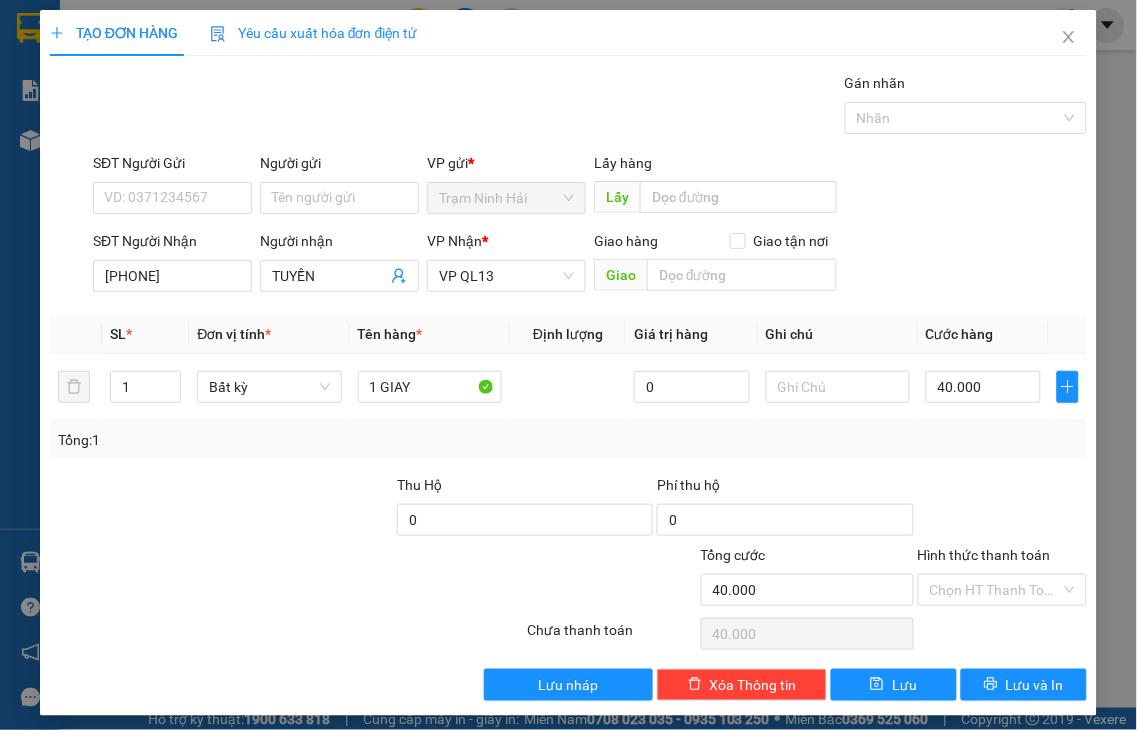 click on "Tổng:  1" at bounding box center (249, 440) 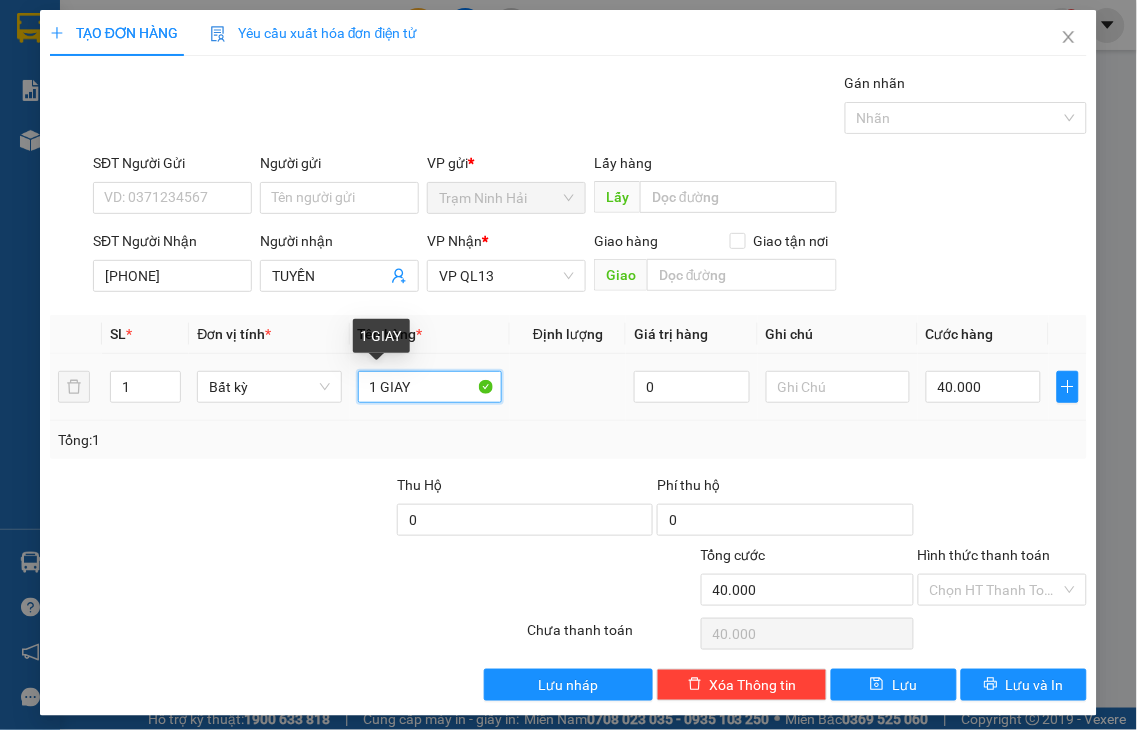 drag, startPoint x: 375, startPoint y: 384, endPoint x: 528, endPoint y: 380, distance: 153.05228 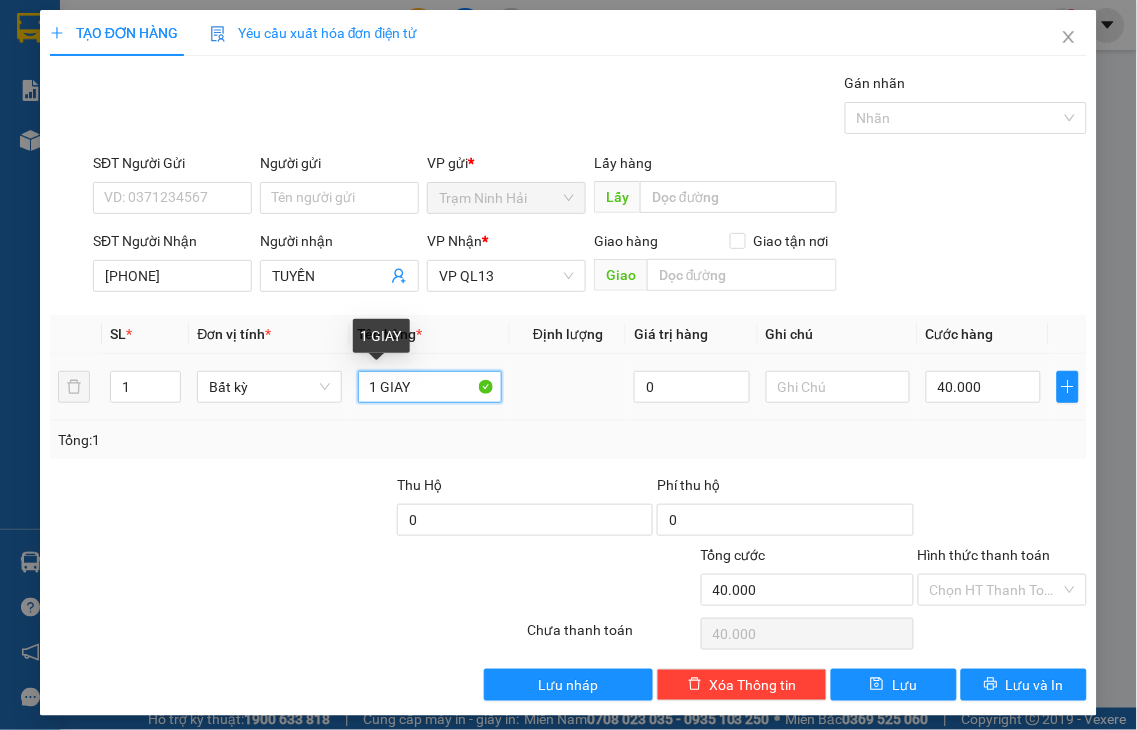 click on "1 Bất kỳ 1 GIAY 0 40.000" at bounding box center (568, 387) 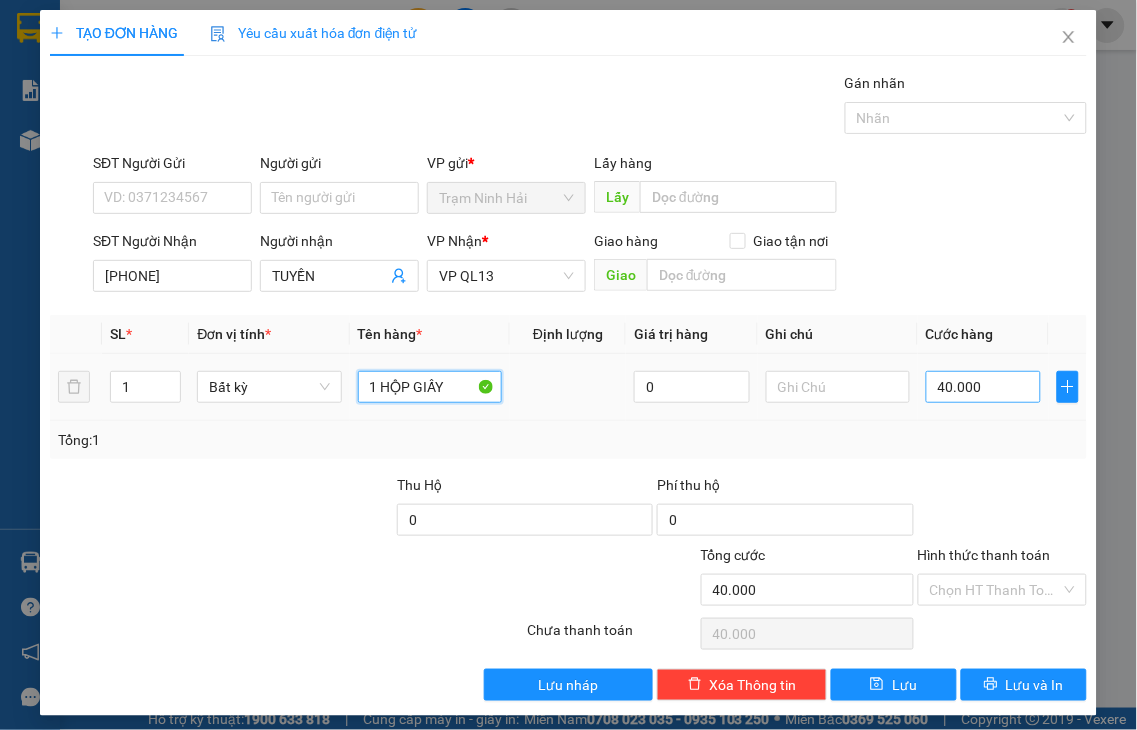 type on "1 HỘP GIẤY" 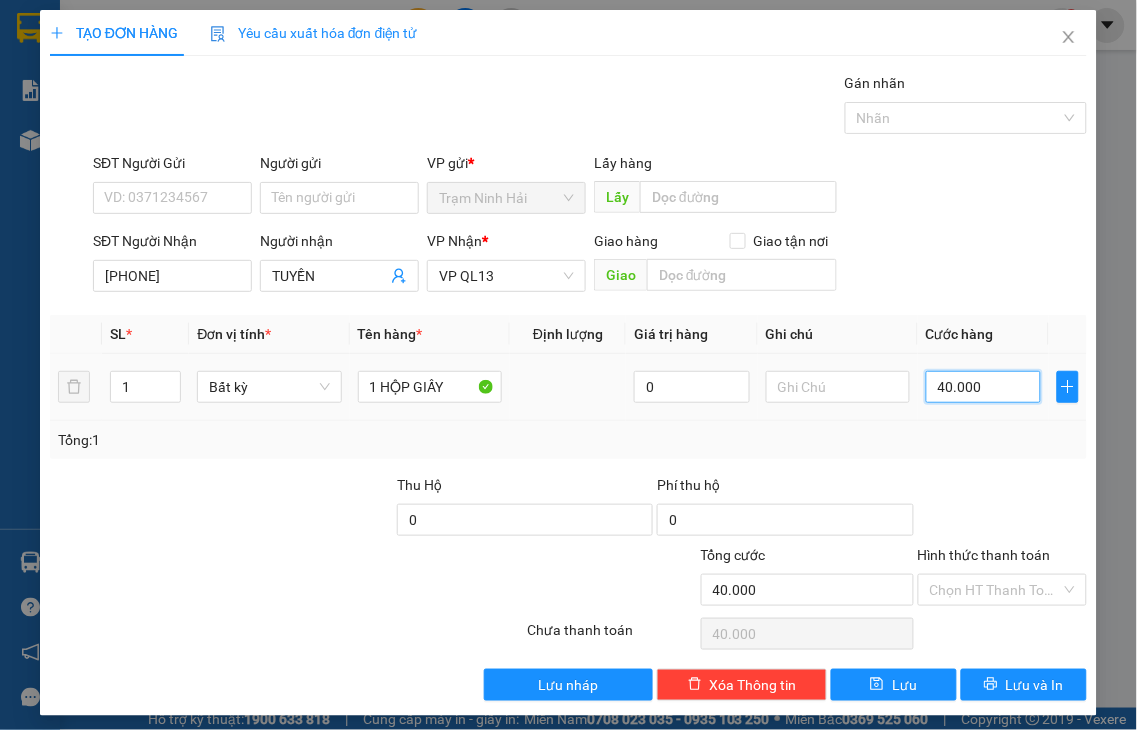 type on "3" 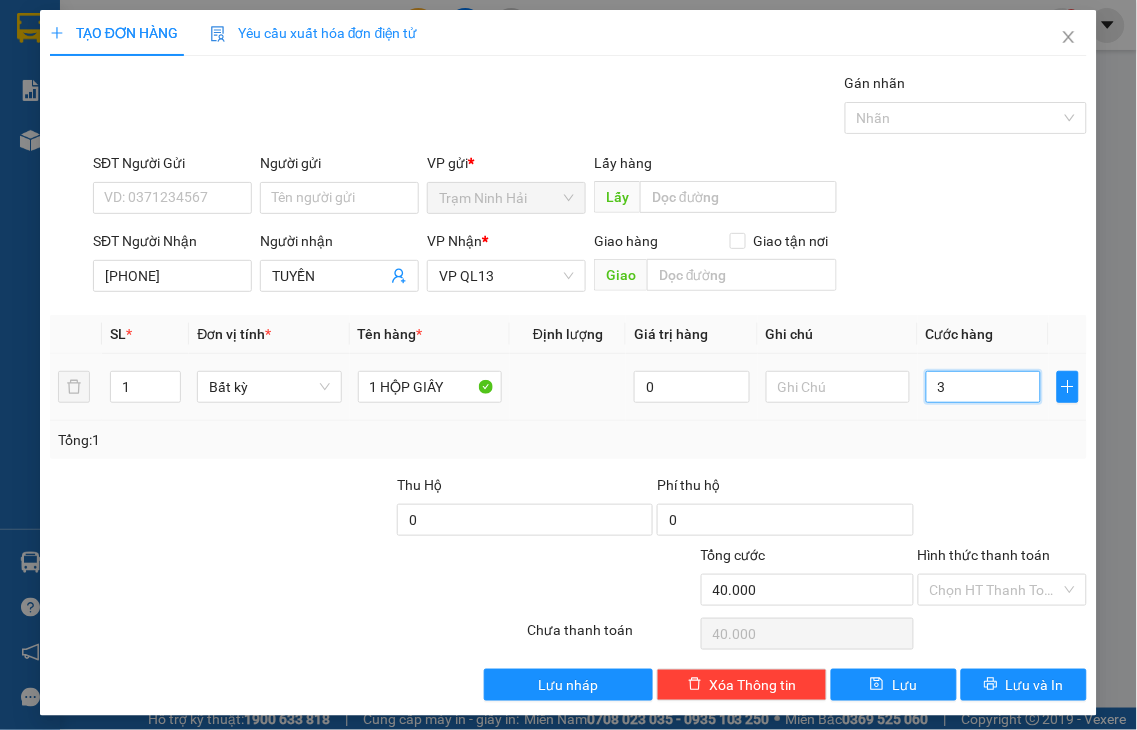 type on "3" 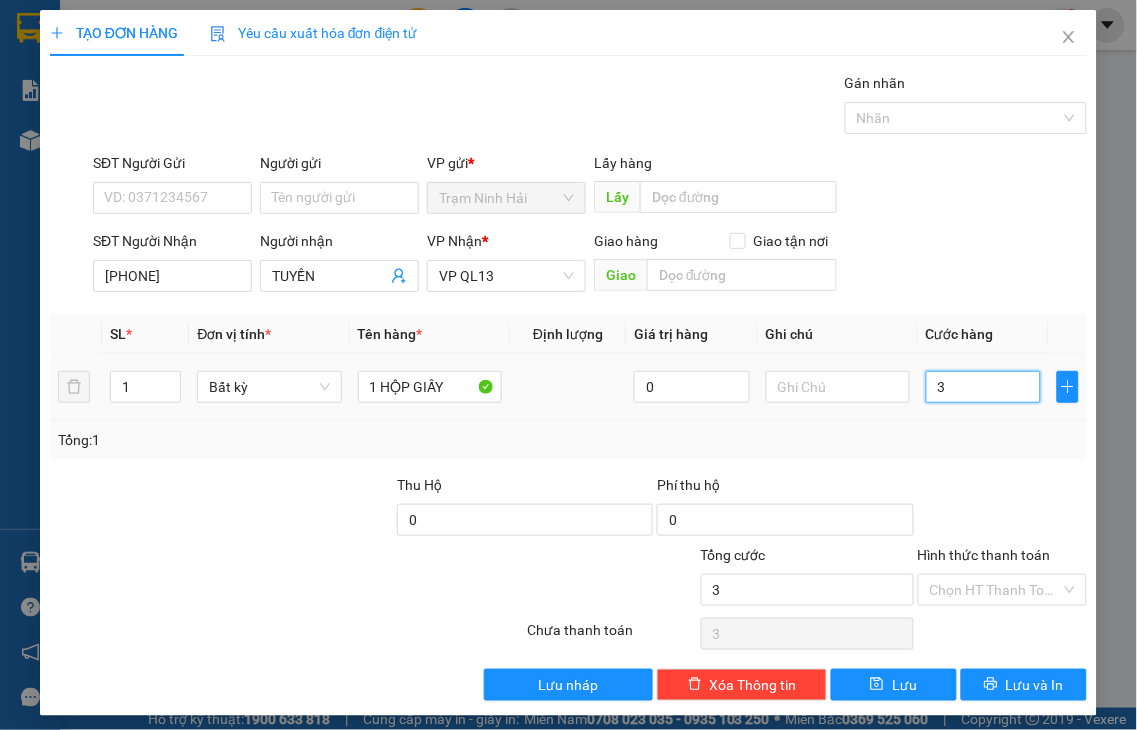 type on "30" 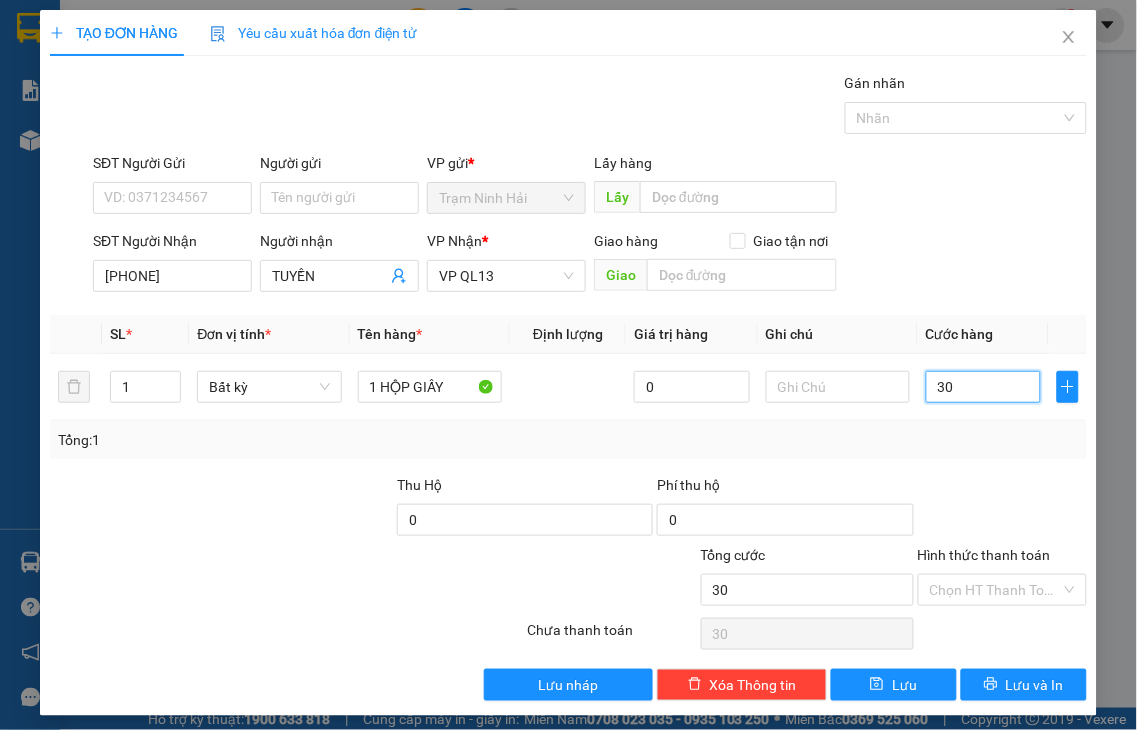 type on "30" 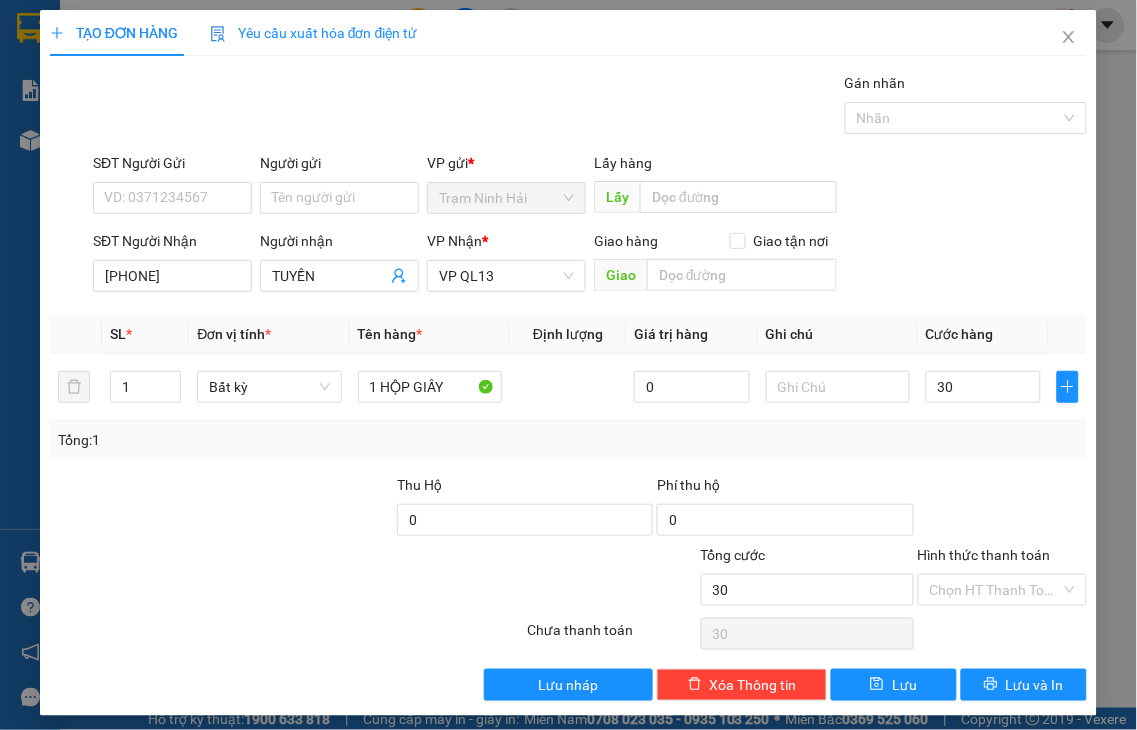 type on "30.000" 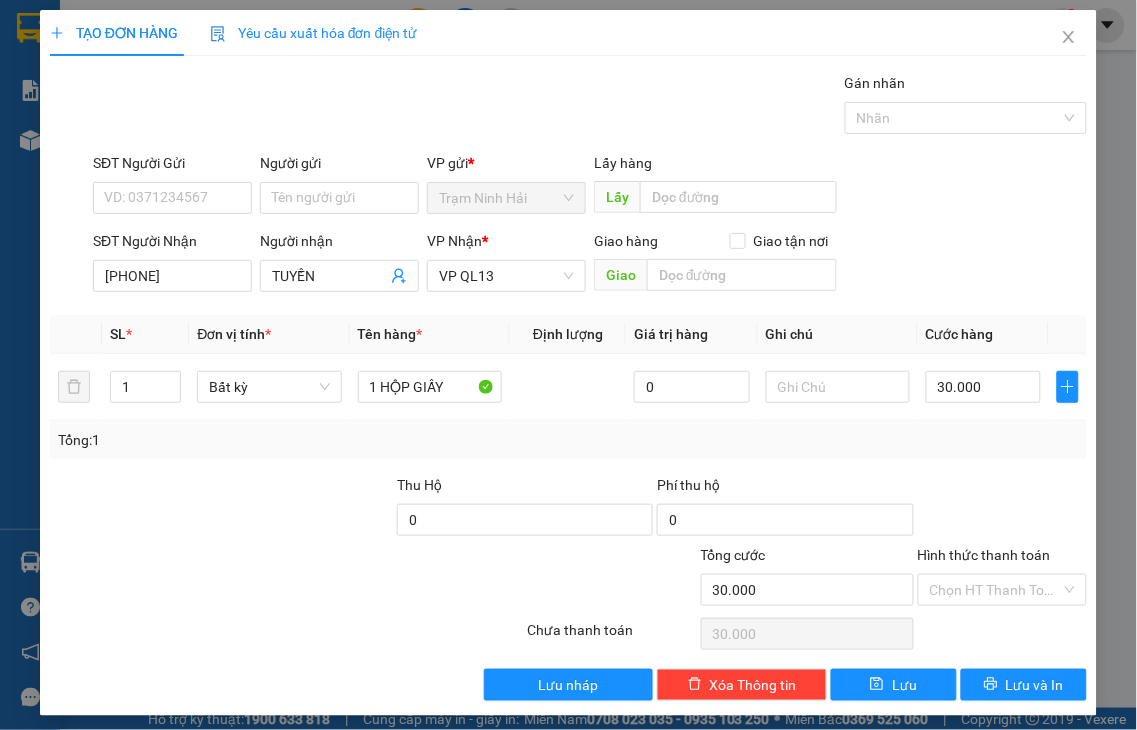 click on "Hình thức thanh toán" at bounding box center (984, 555) 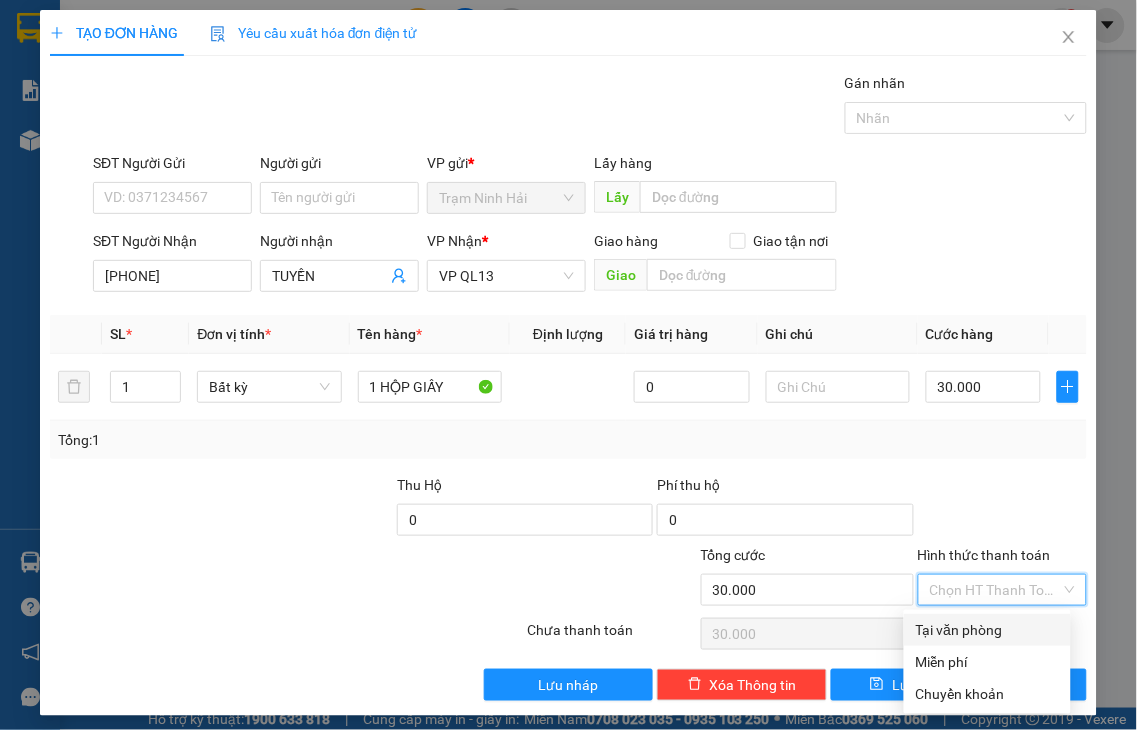 click on "Tại văn phòng" at bounding box center (987, 630) 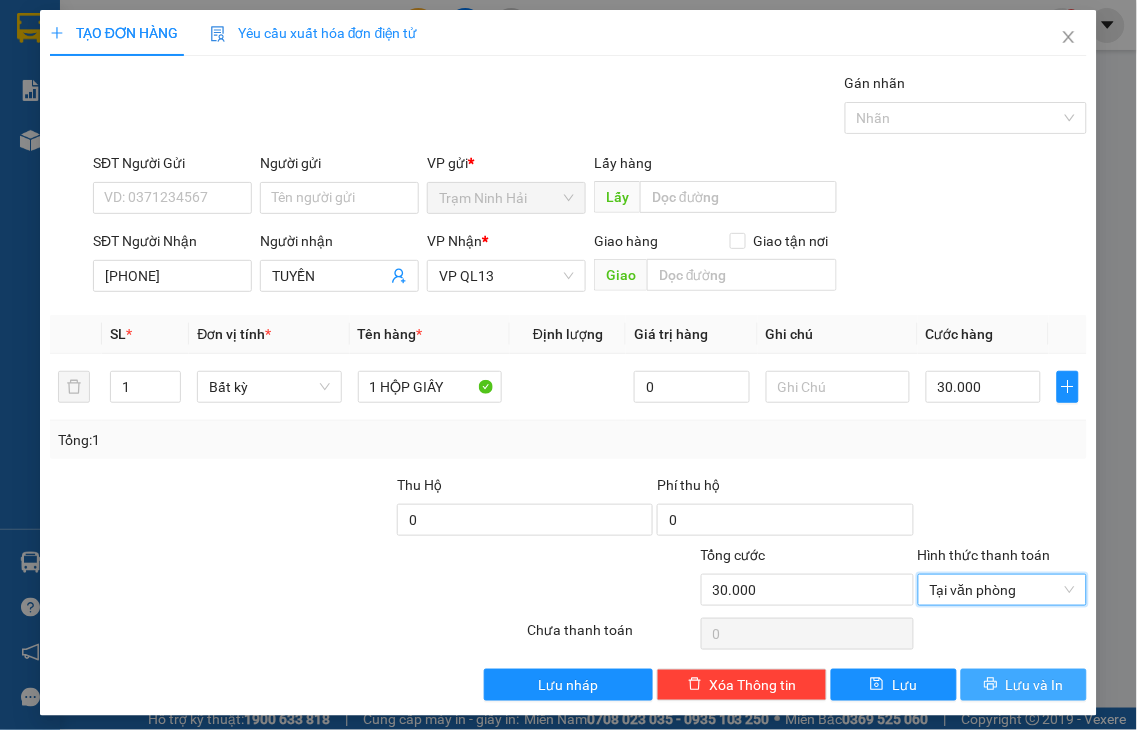 click on "Lưu và In" at bounding box center [1024, 685] 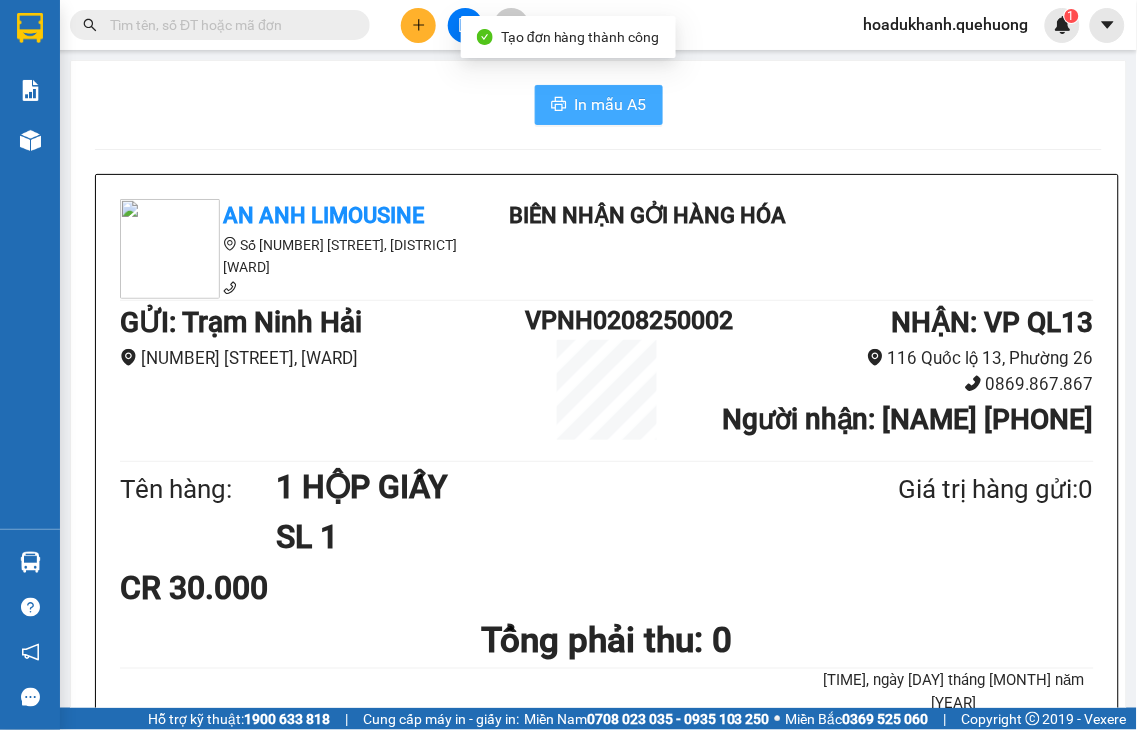 click on "In mẫu A5" at bounding box center (599, 105) 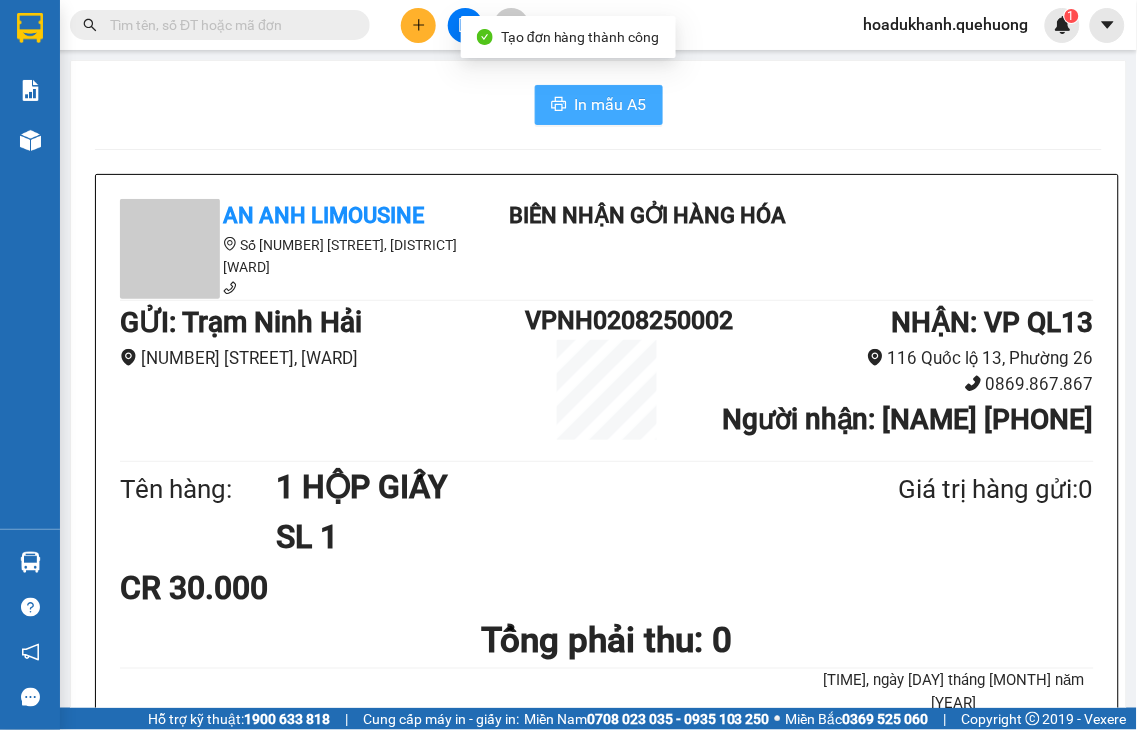 scroll, scrollTop: 0, scrollLeft: 0, axis: both 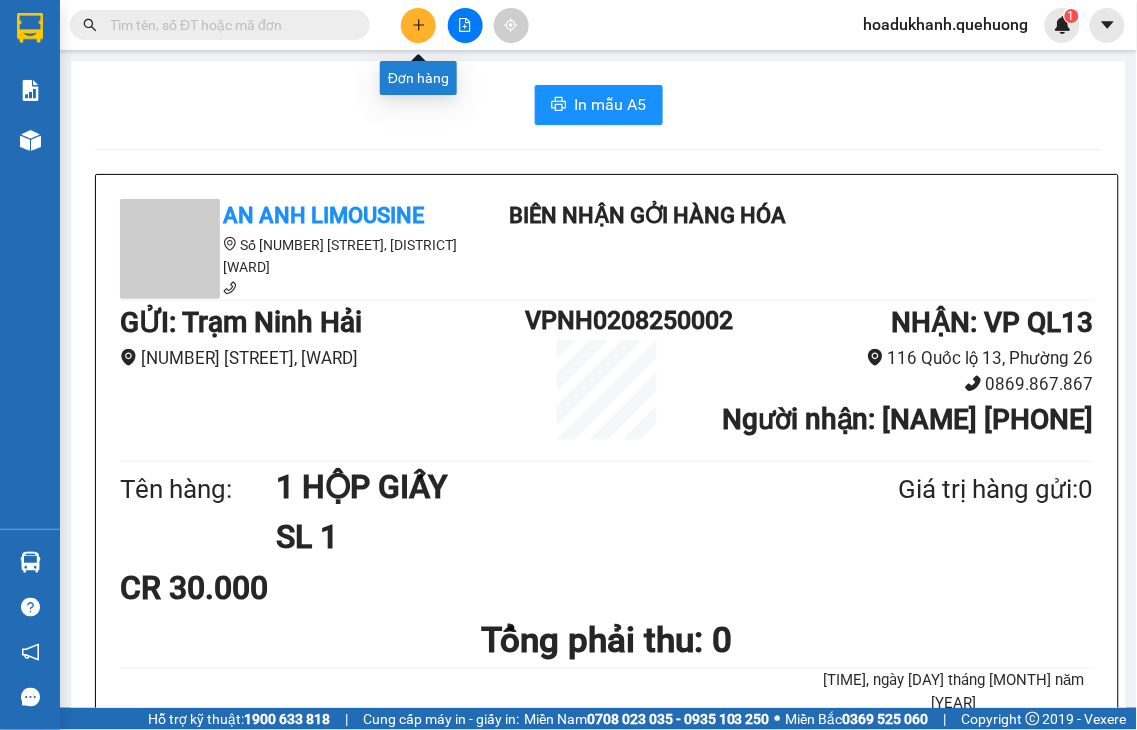 click at bounding box center [418, 25] 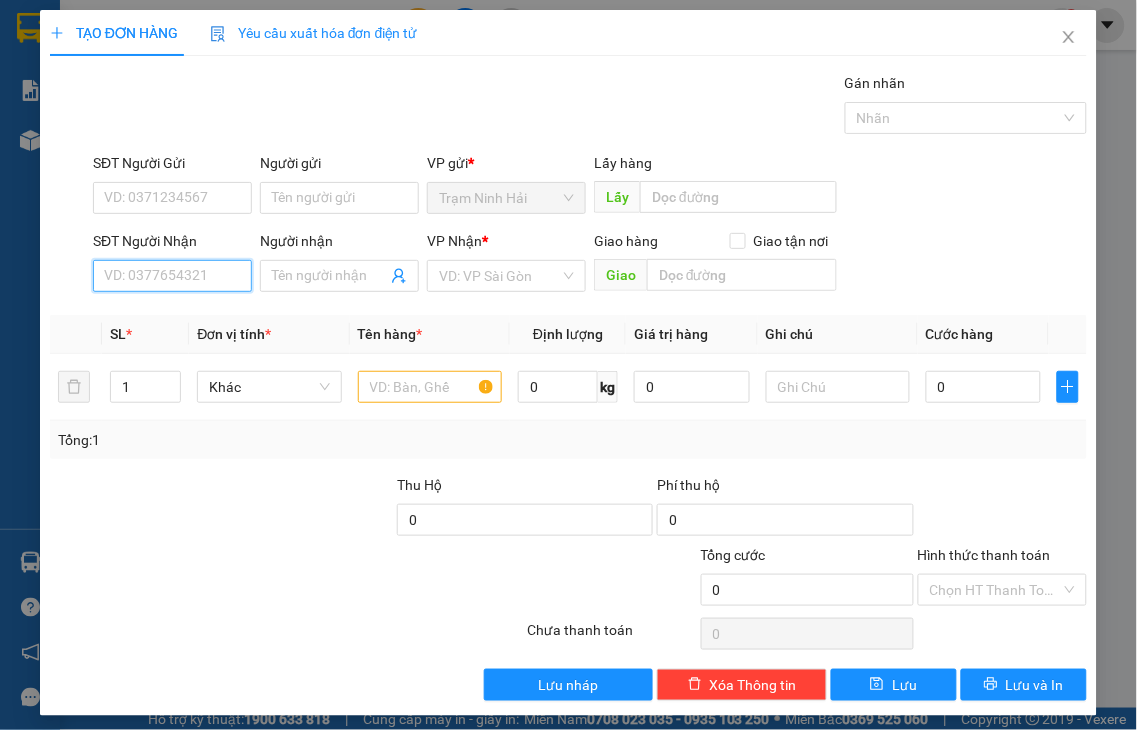 drag, startPoint x: 193, startPoint y: 274, endPoint x: 294, endPoint y: 241, distance: 106.25441 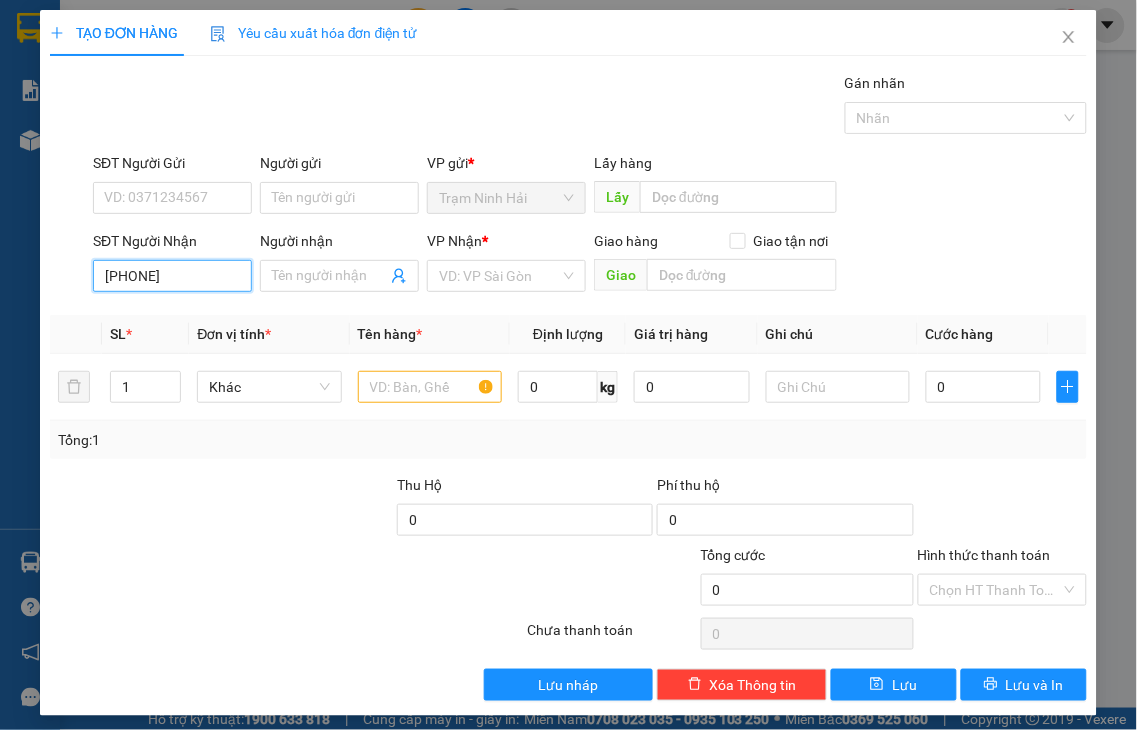click on "[PHONE]" at bounding box center [172, 276] 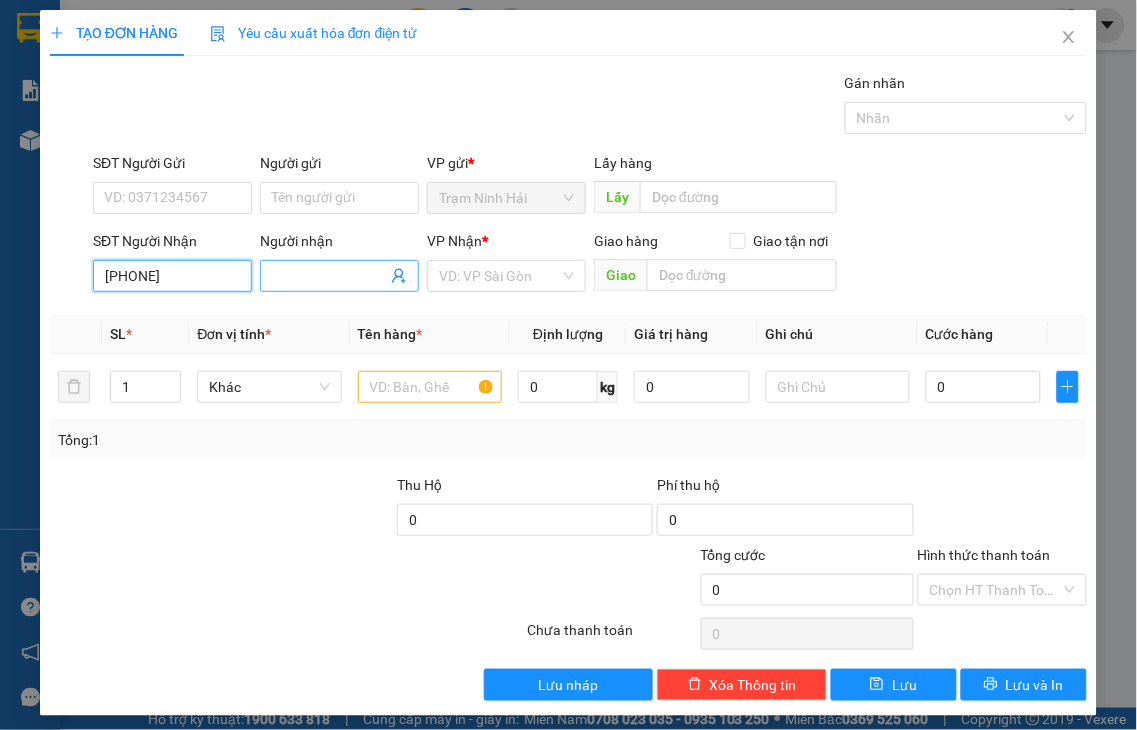 type on "[PHONE]" 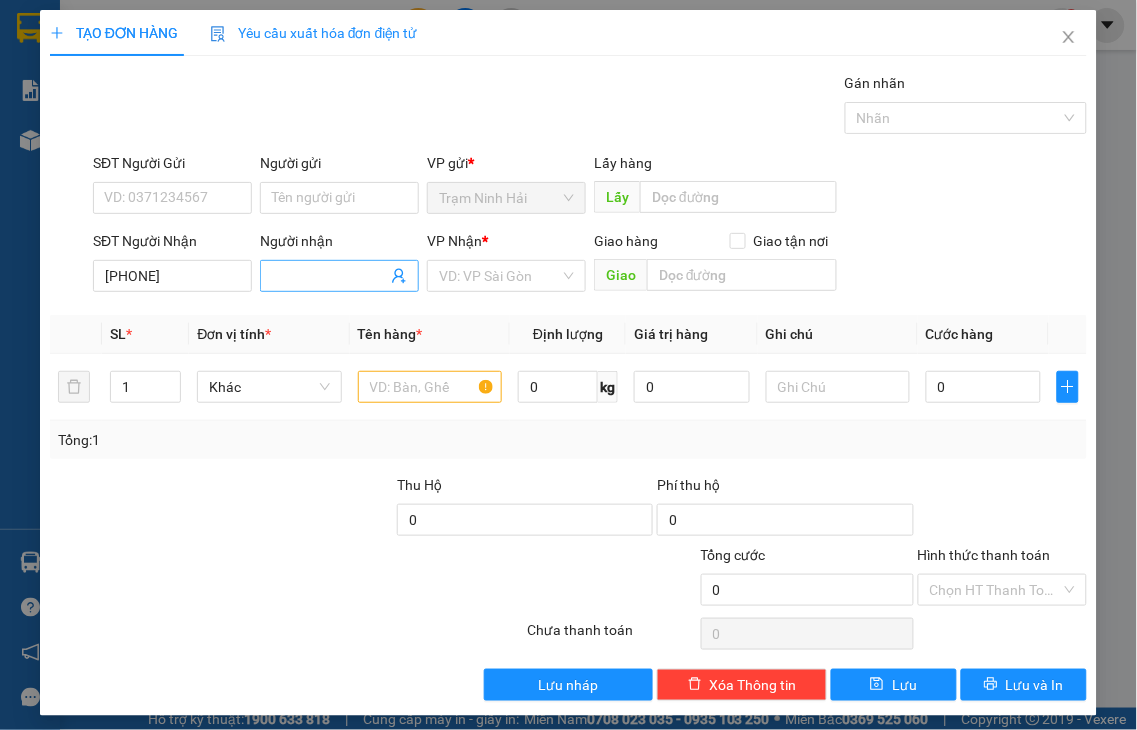 click on "Người nhận" at bounding box center [329, 276] 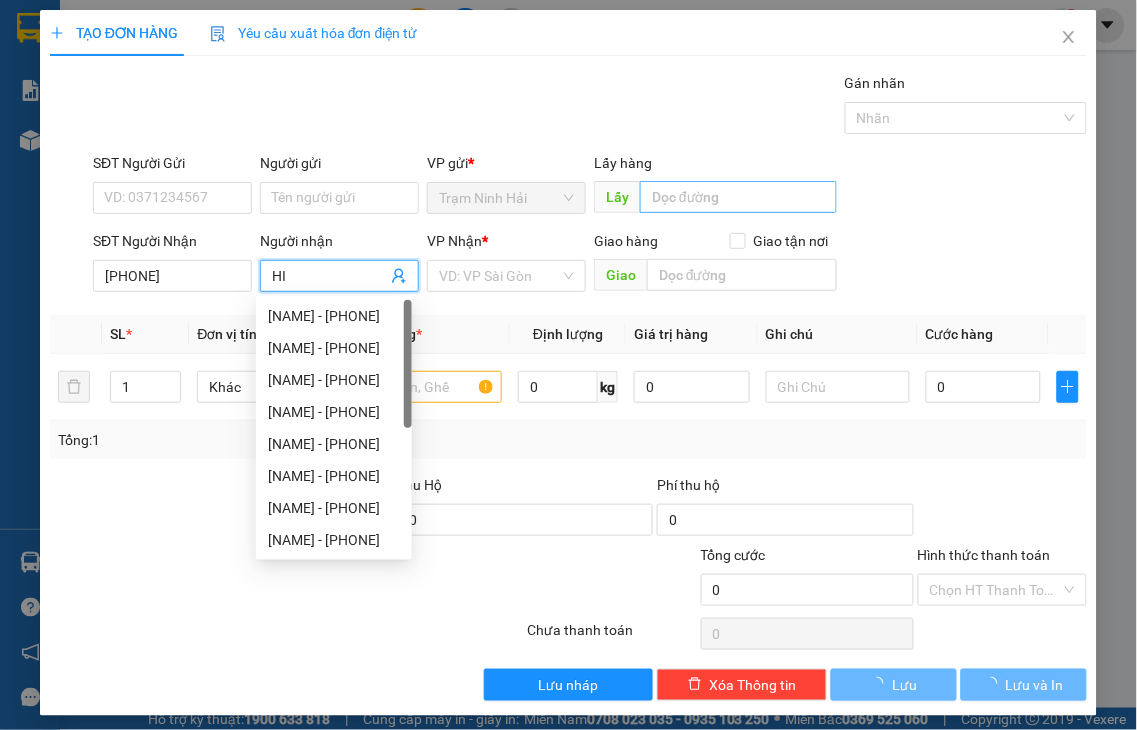 type on "H" 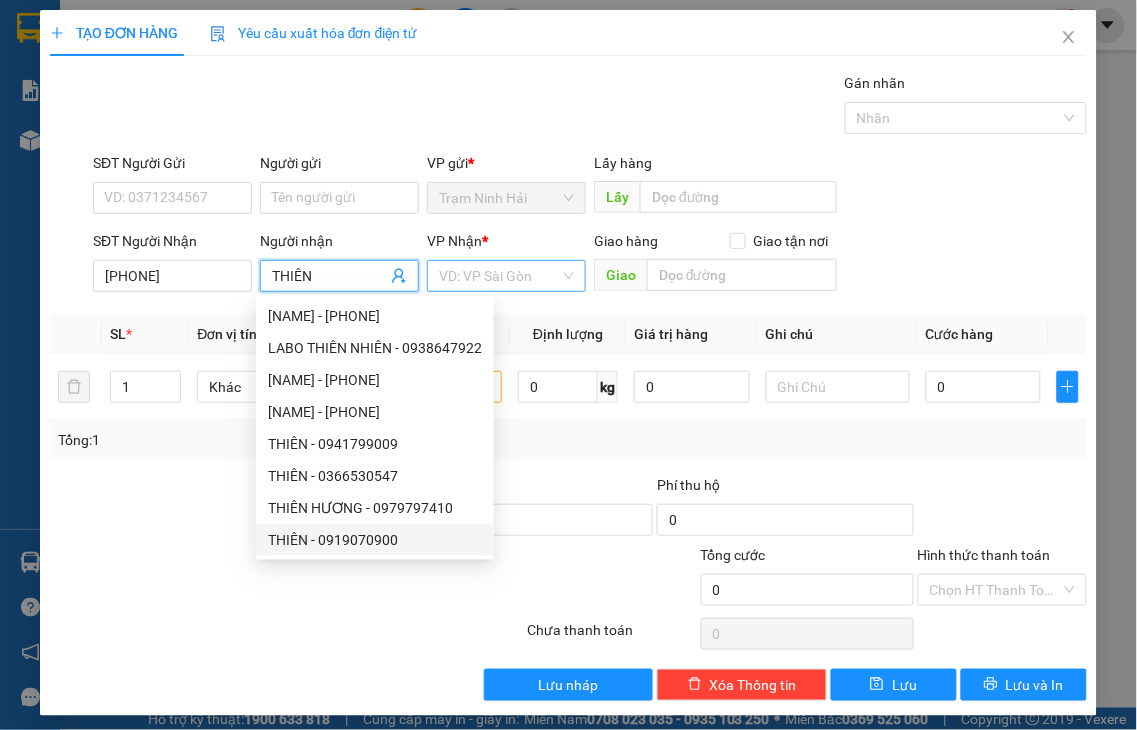 type on "THIÊN" 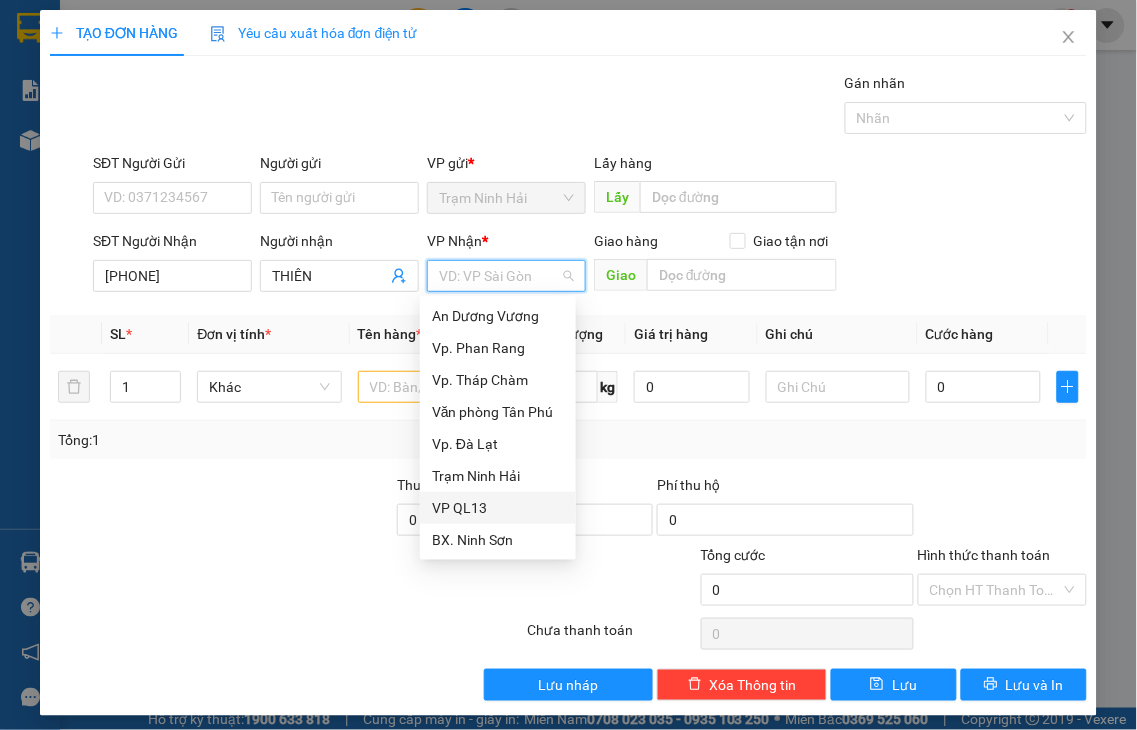 click on "VP QL13" at bounding box center [498, 508] 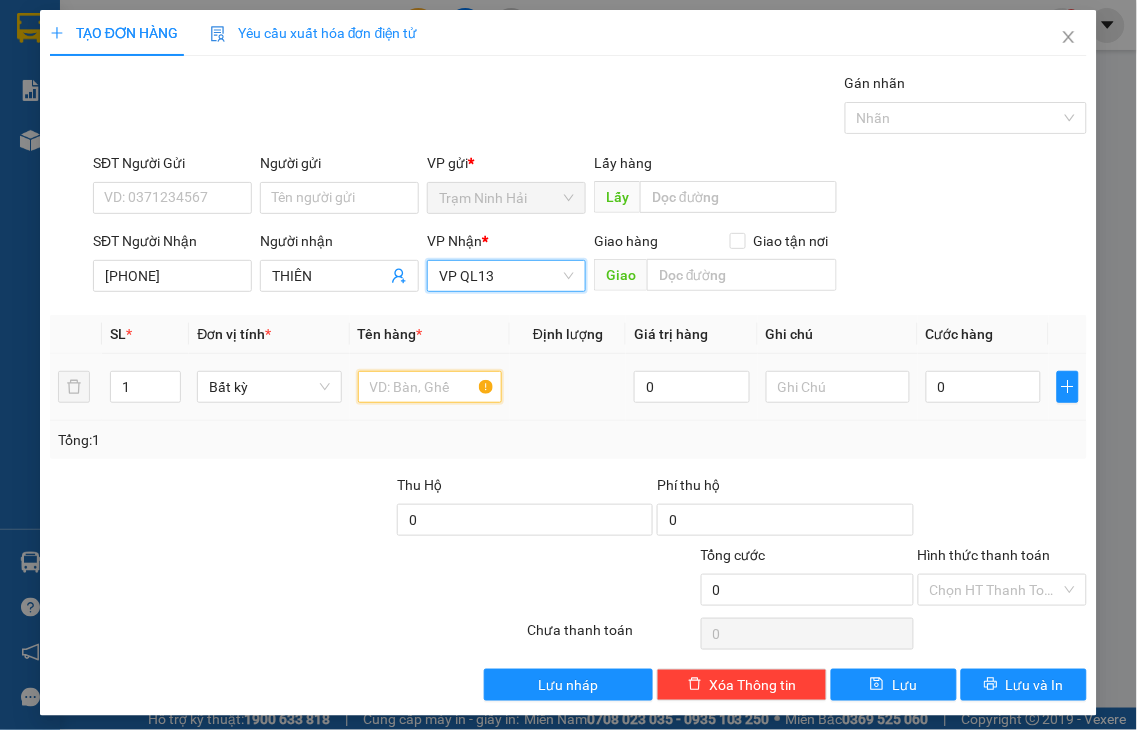 drag, startPoint x: 405, startPoint y: 391, endPoint x: 1045, endPoint y: 210, distance: 665.10223 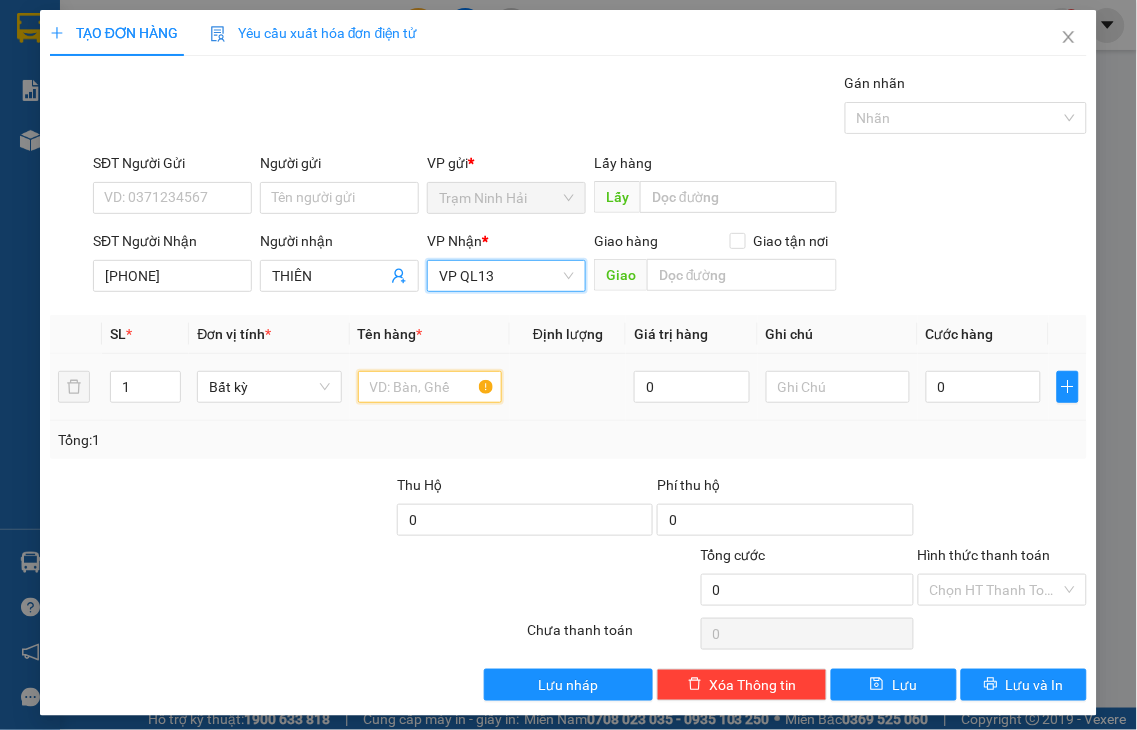 click at bounding box center [430, 387] 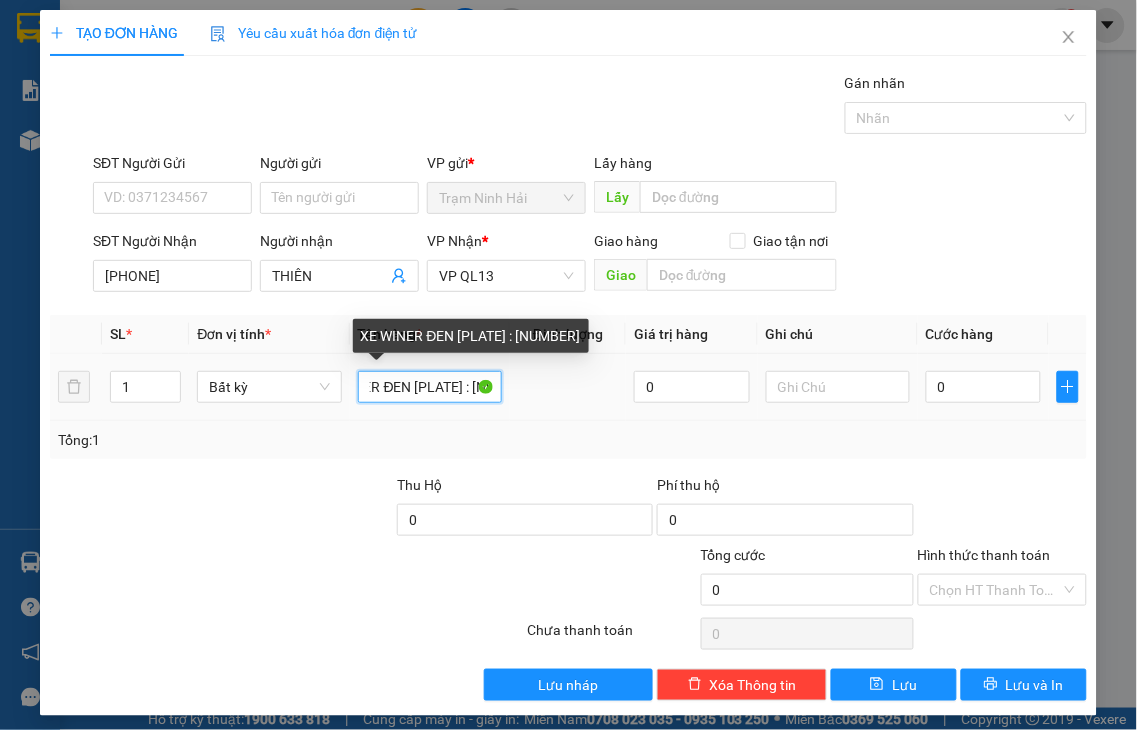scroll, scrollTop: 0, scrollLeft: 60, axis: horizontal 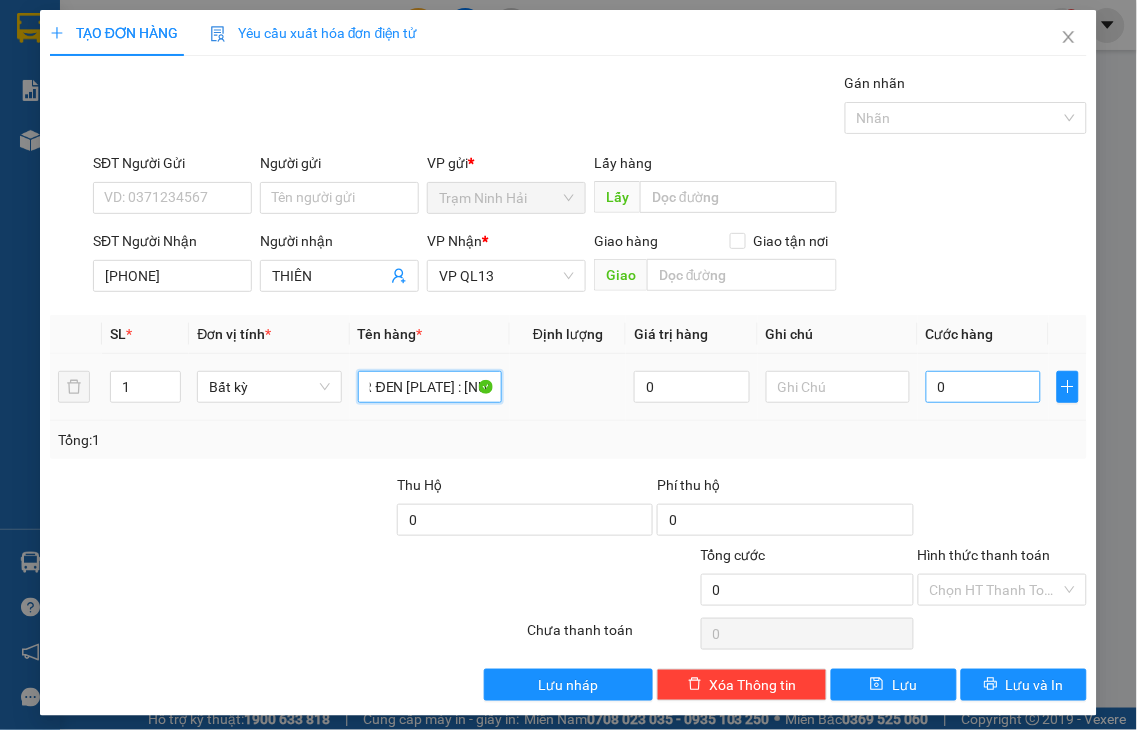 type on "XE WINER ĐEN [PLATE] : [NUMBER]" 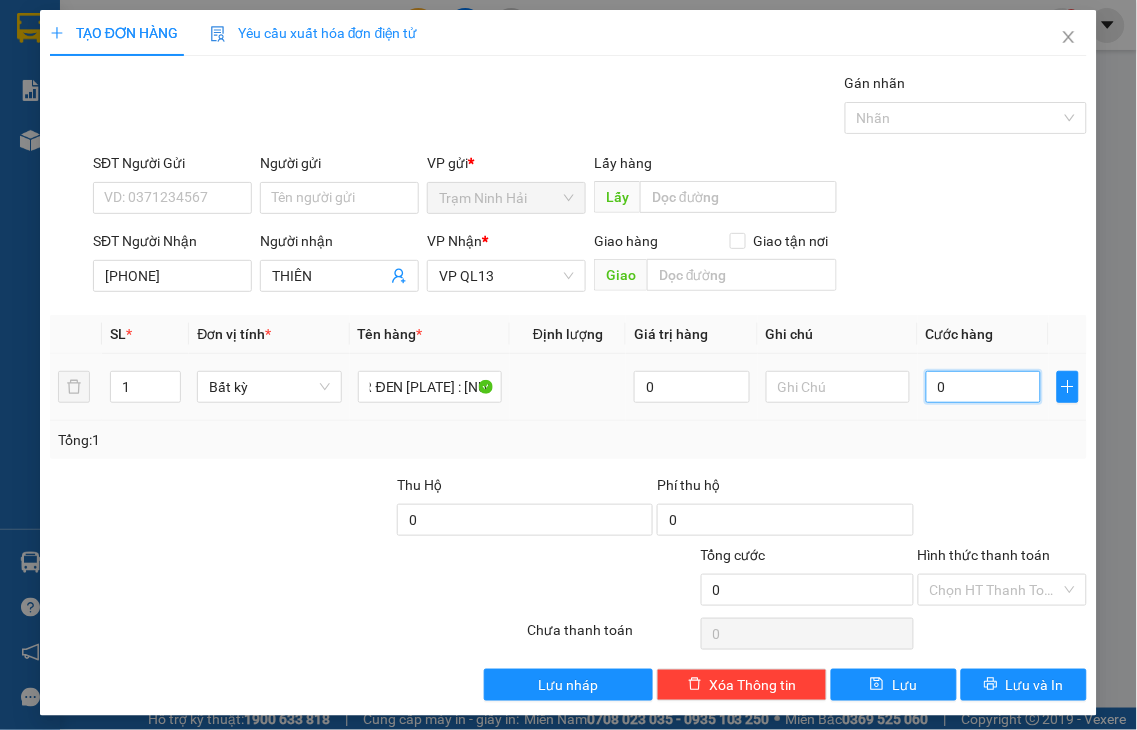 click on "0" at bounding box center [983, 387] 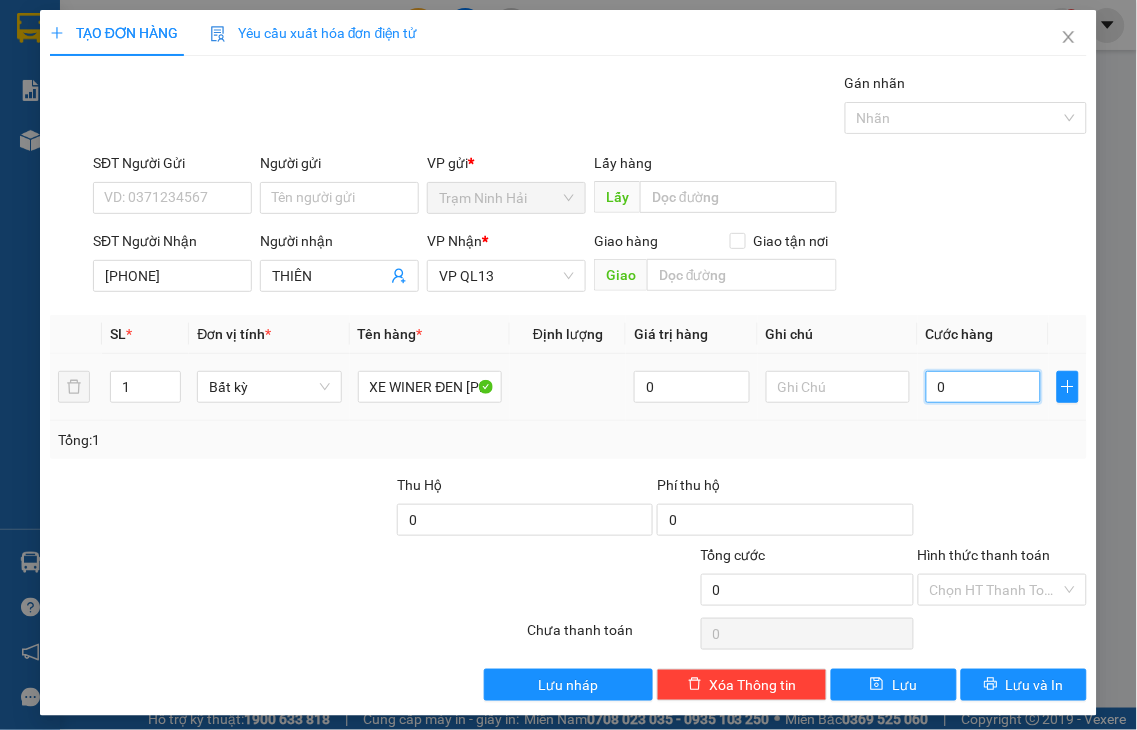 type on "4" 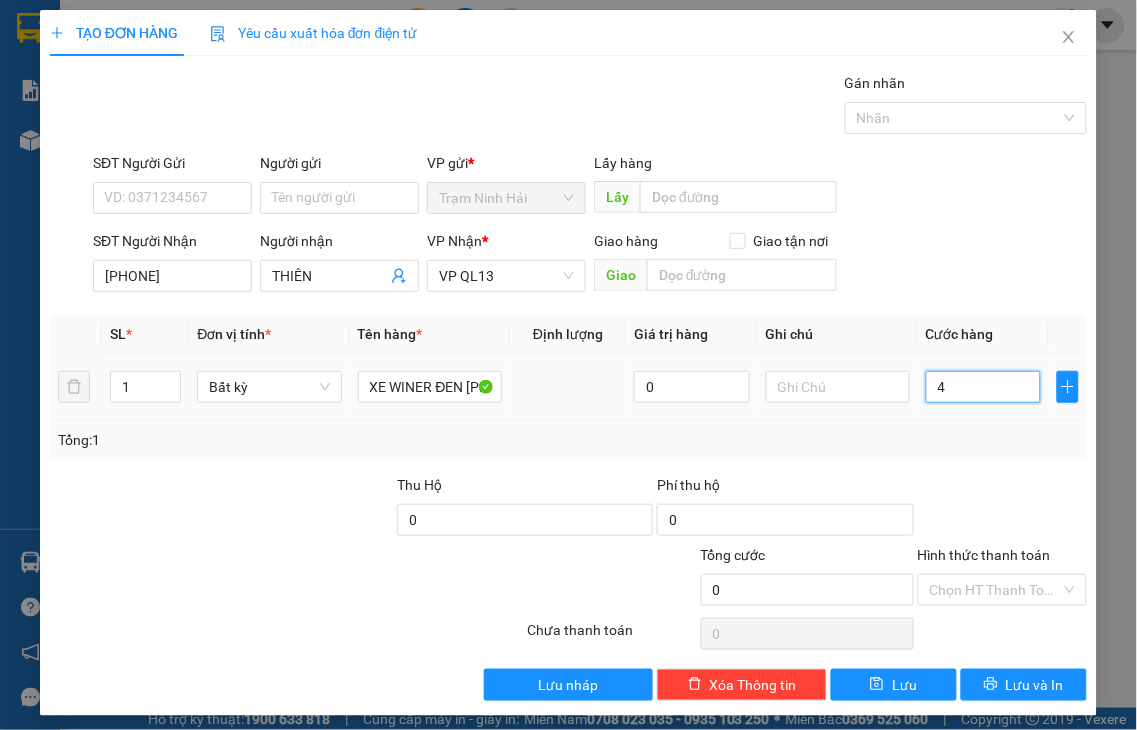 type on "4" 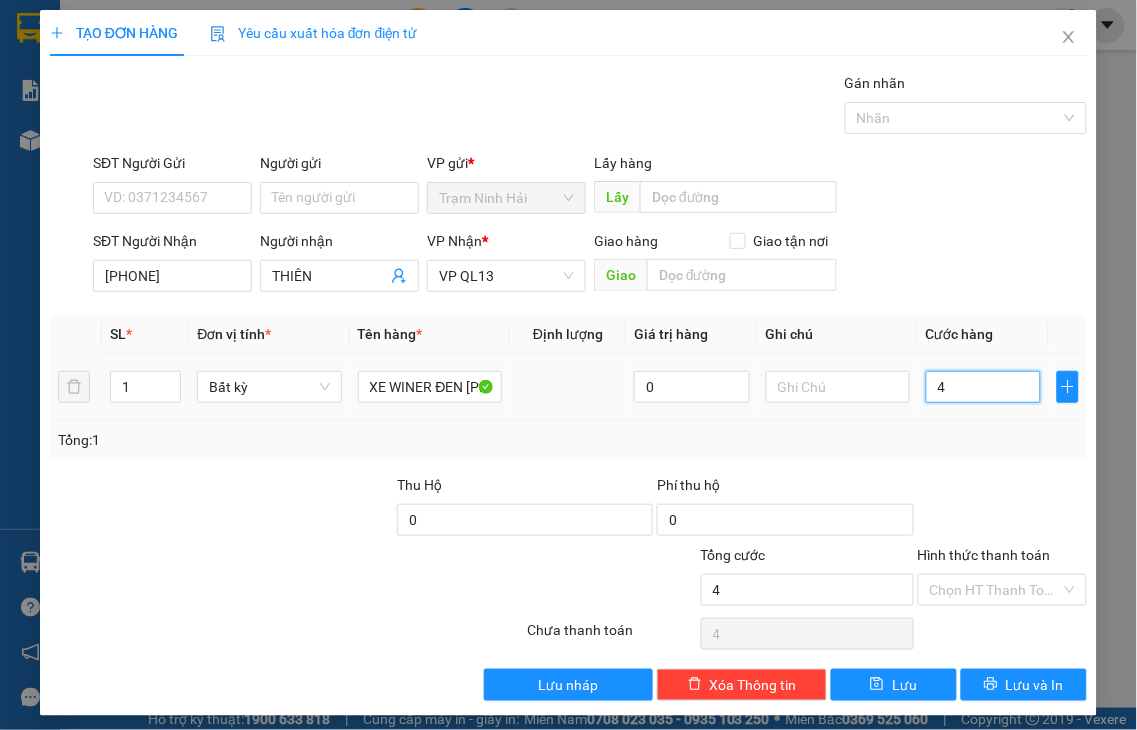type on "40" 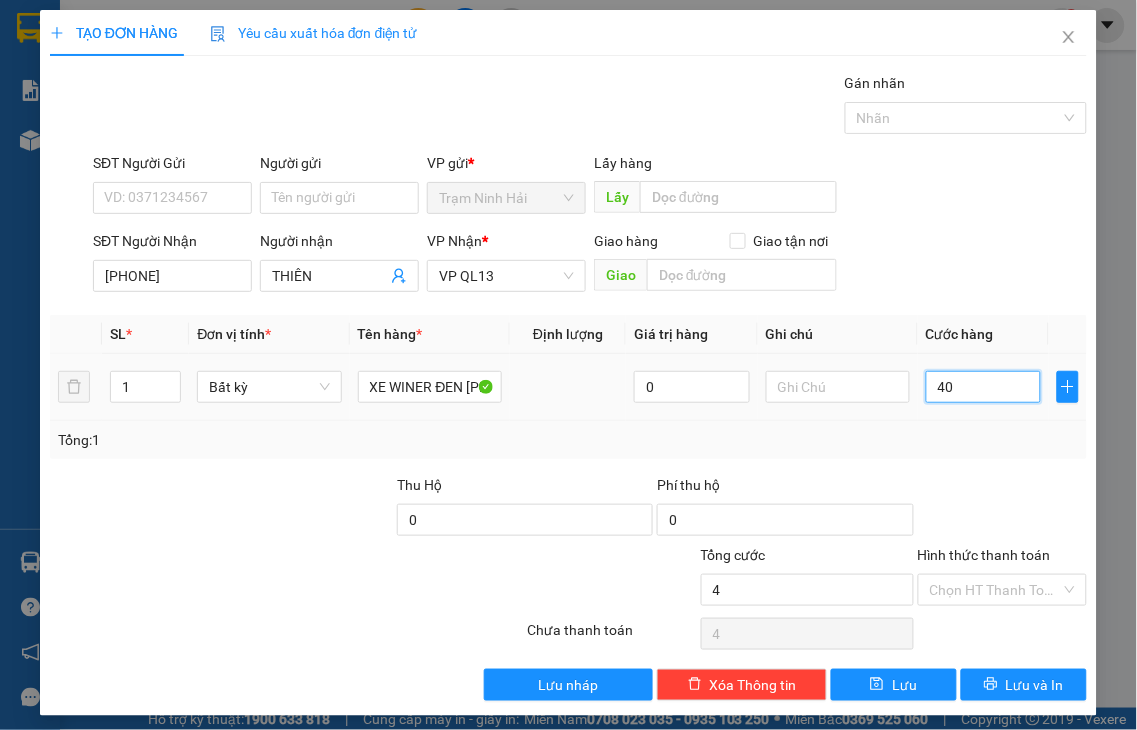 type on "40" 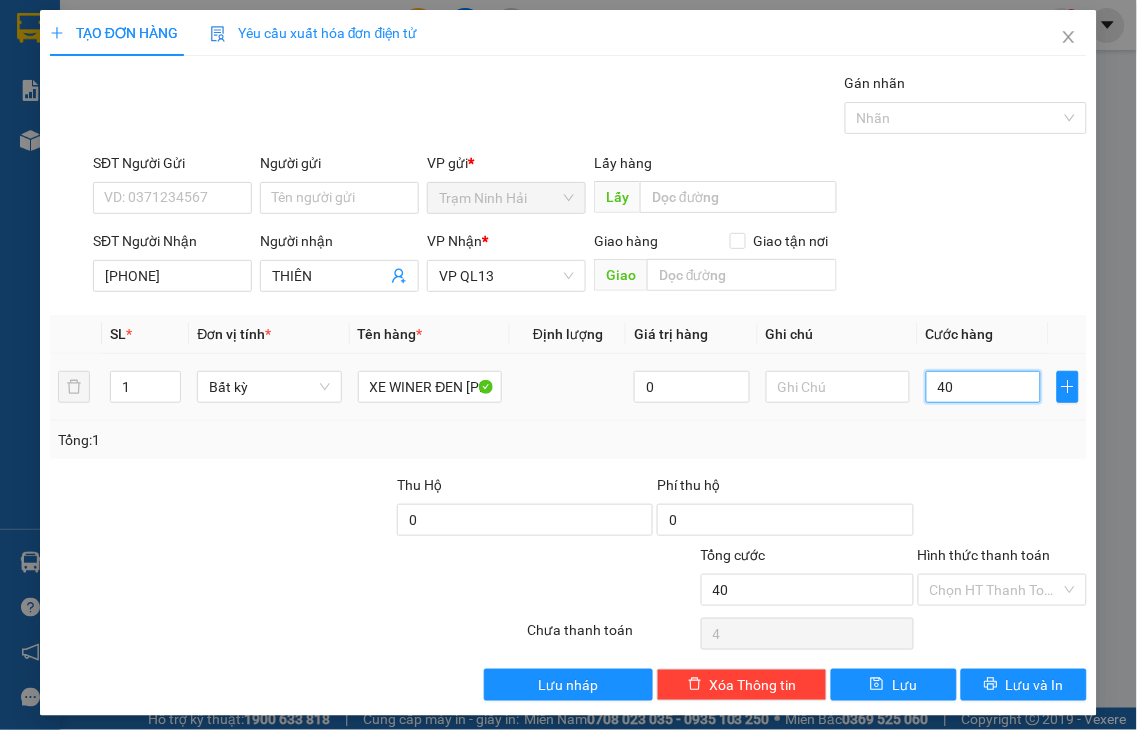 type on "40" 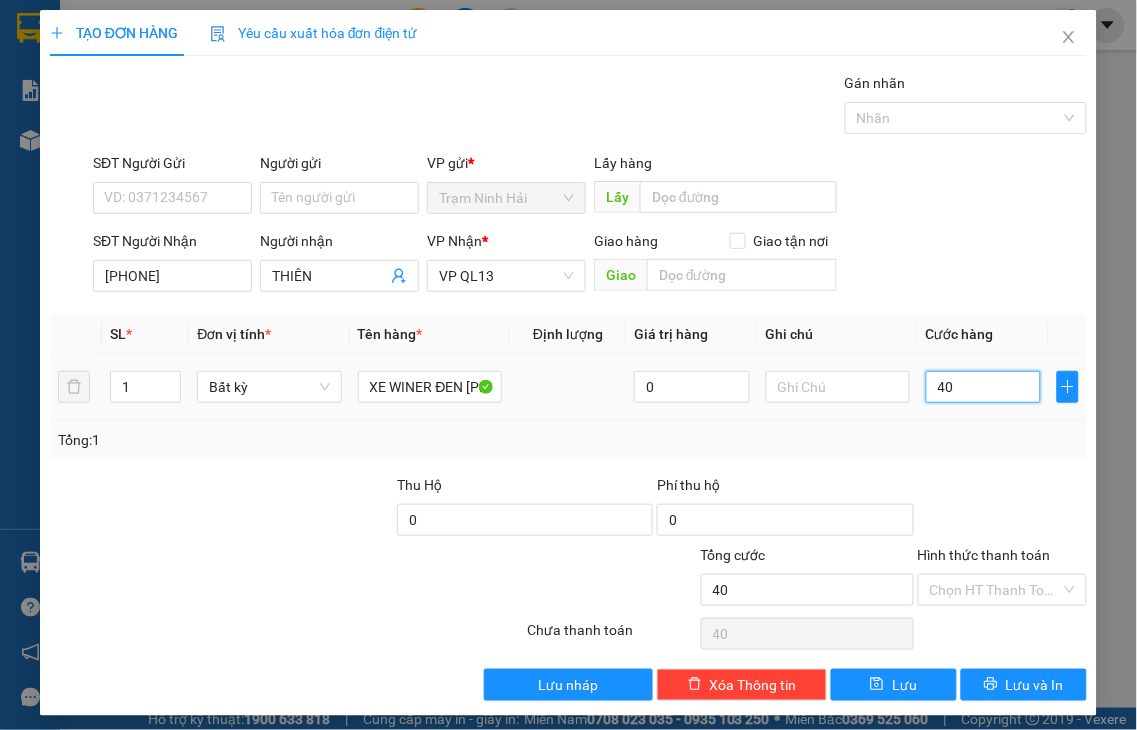 type on "400" 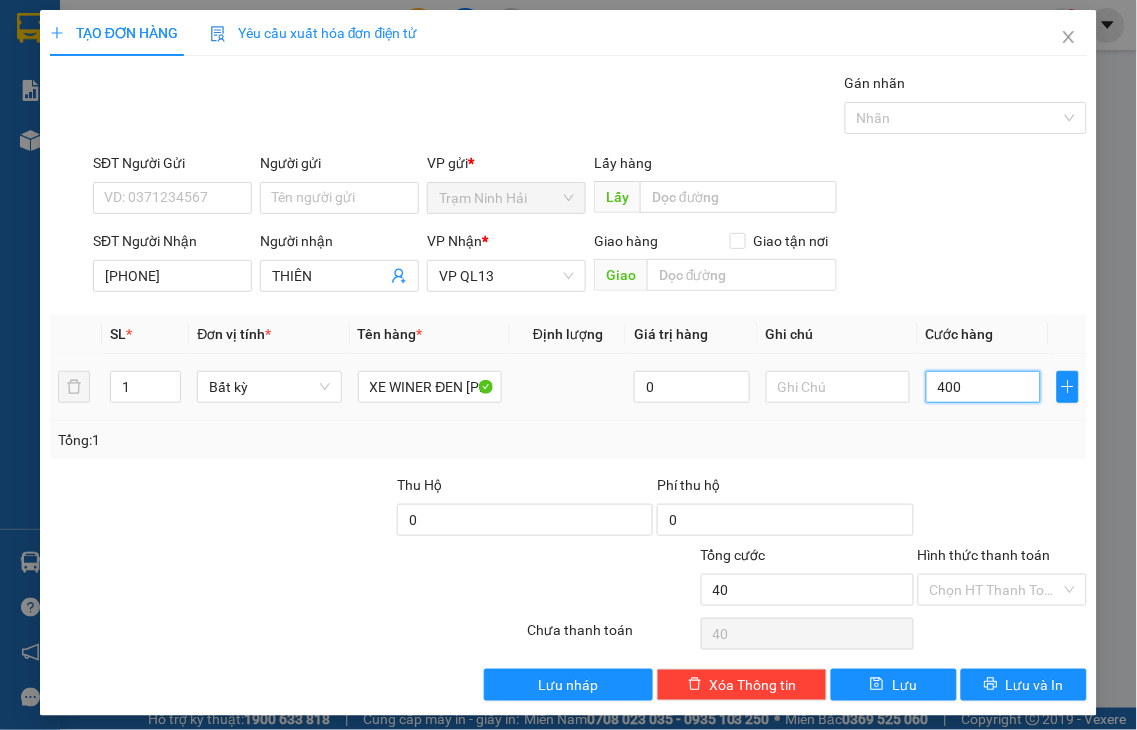 type on "400" 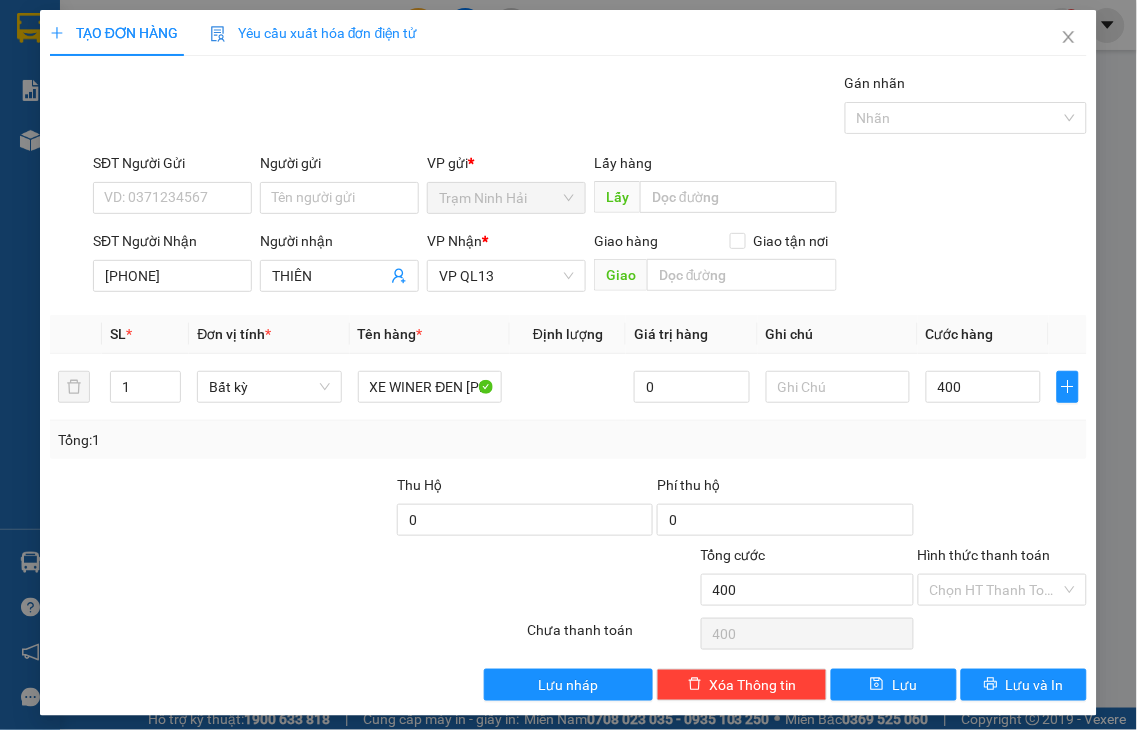 click on "Hình thức thanh toán" at bounding box center [984, 555] 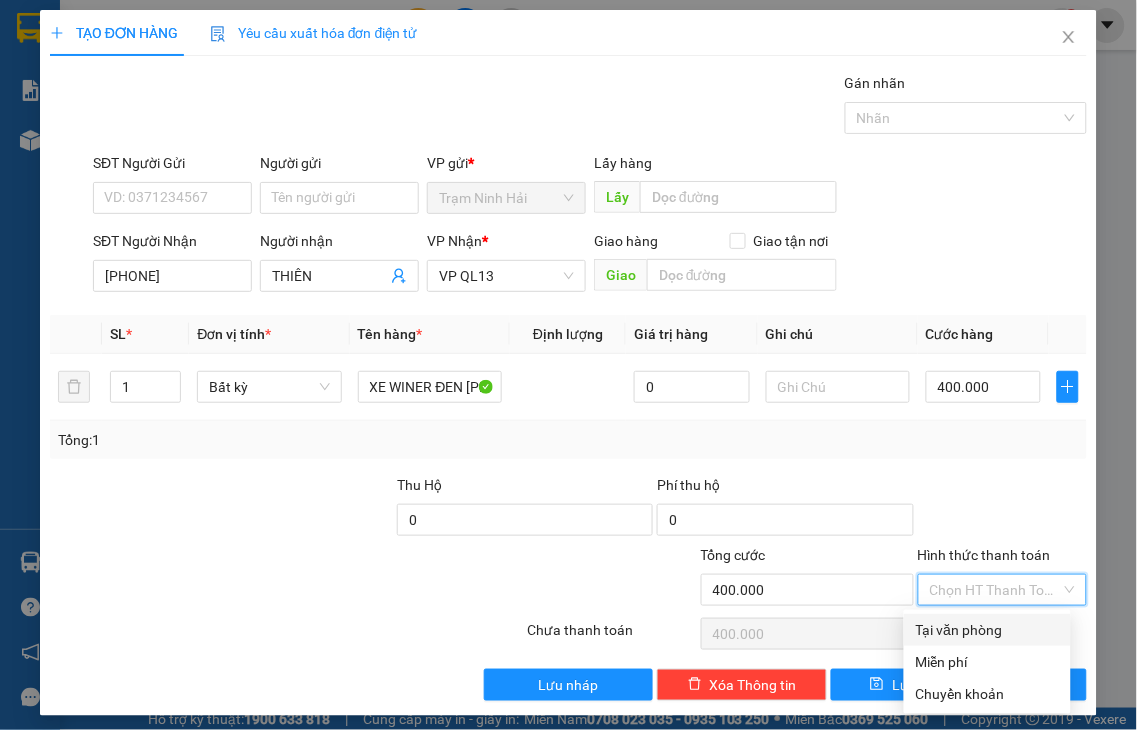 click on "Tại văn phòng" at bounding box center [987, 630] 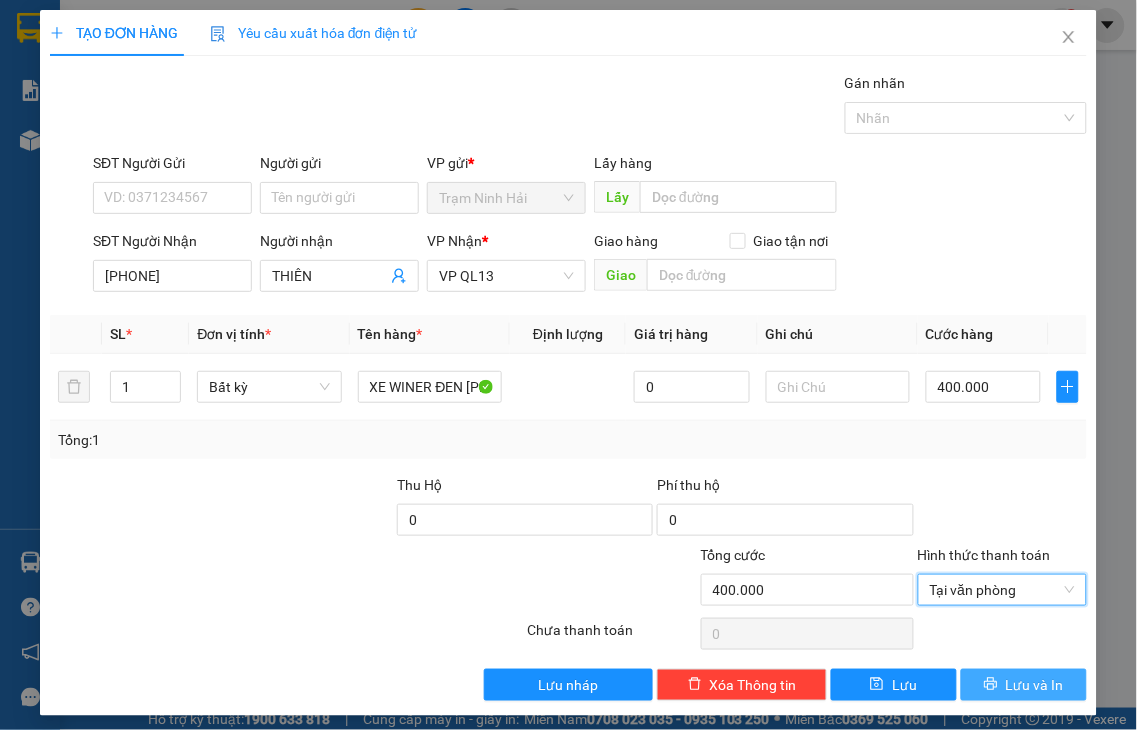drag, startPoint x: 1006, startPoint y: 684, endPoint x: 386, endPoint y: 75, distance: 869.06903 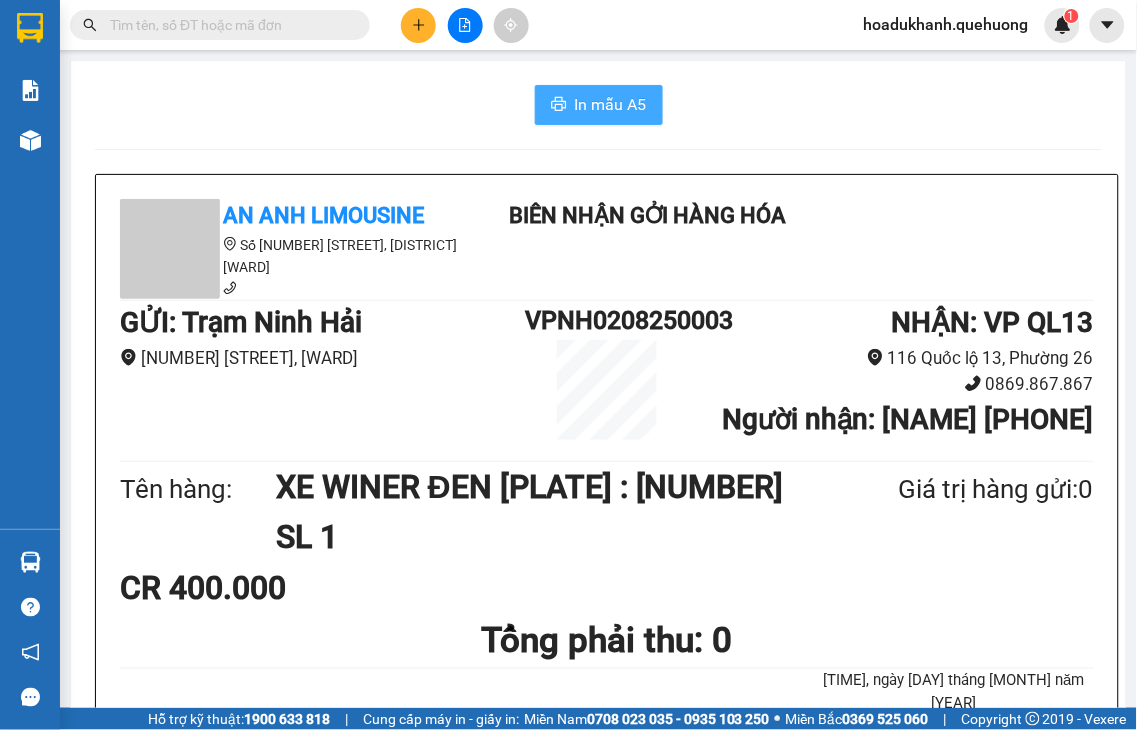 click on "In mẫu A5" at bounding box center (611, 104) 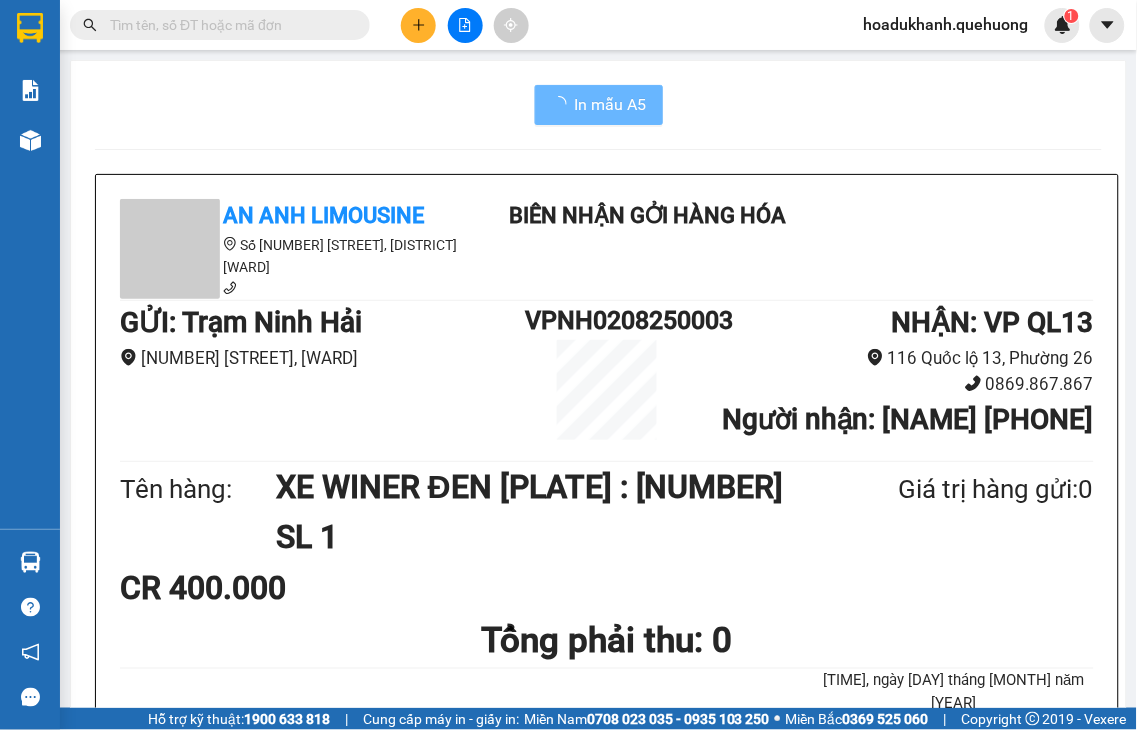 scroll, scrollTop: 0, scrollLeft: 0, axis: both 